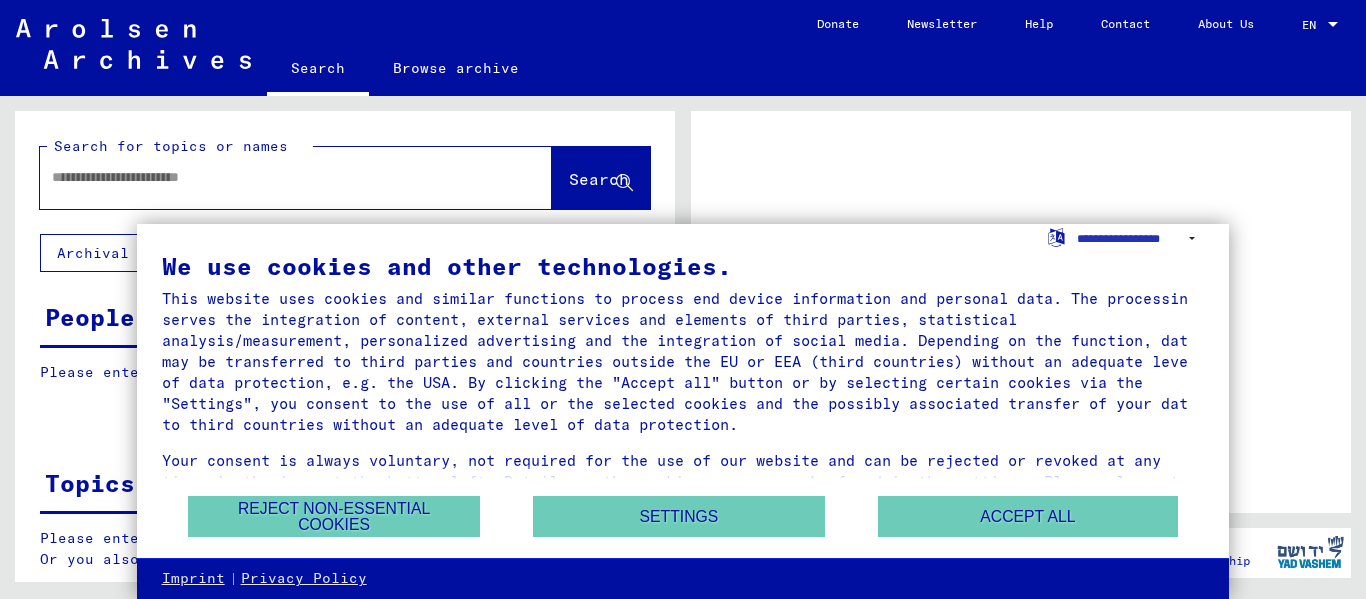 scroll, scrollTop: 0, scrollLeft: 0, axis: both 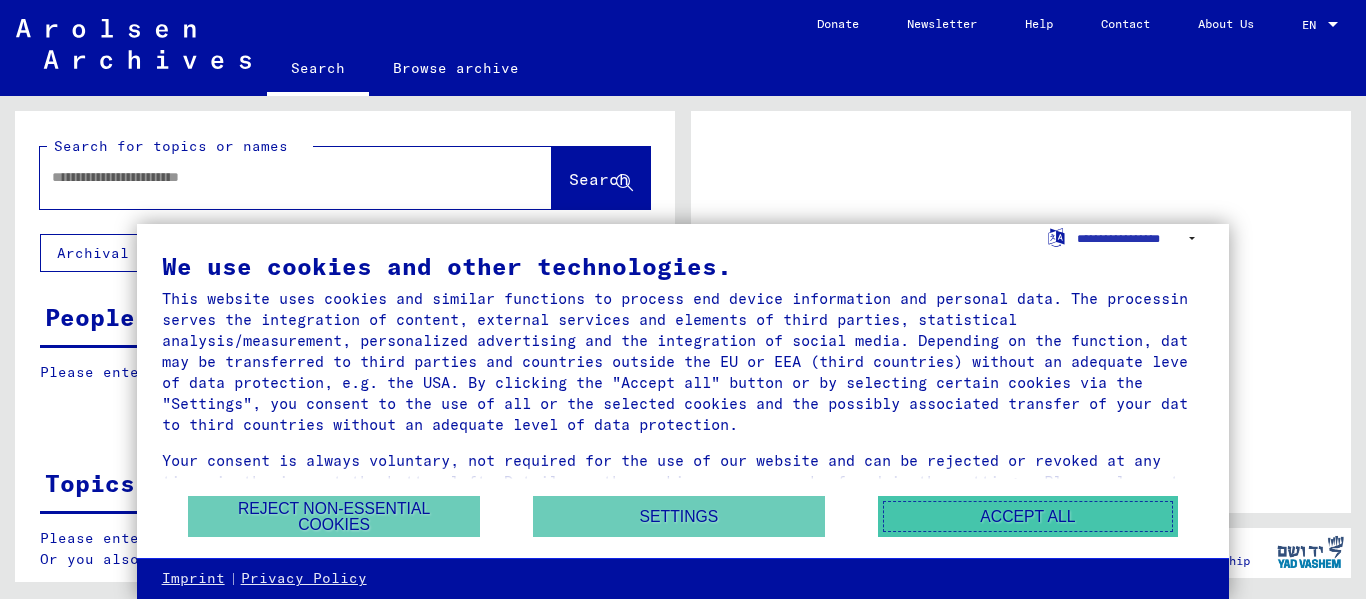 click on "Accept all" at bounding box center [1028, 516] 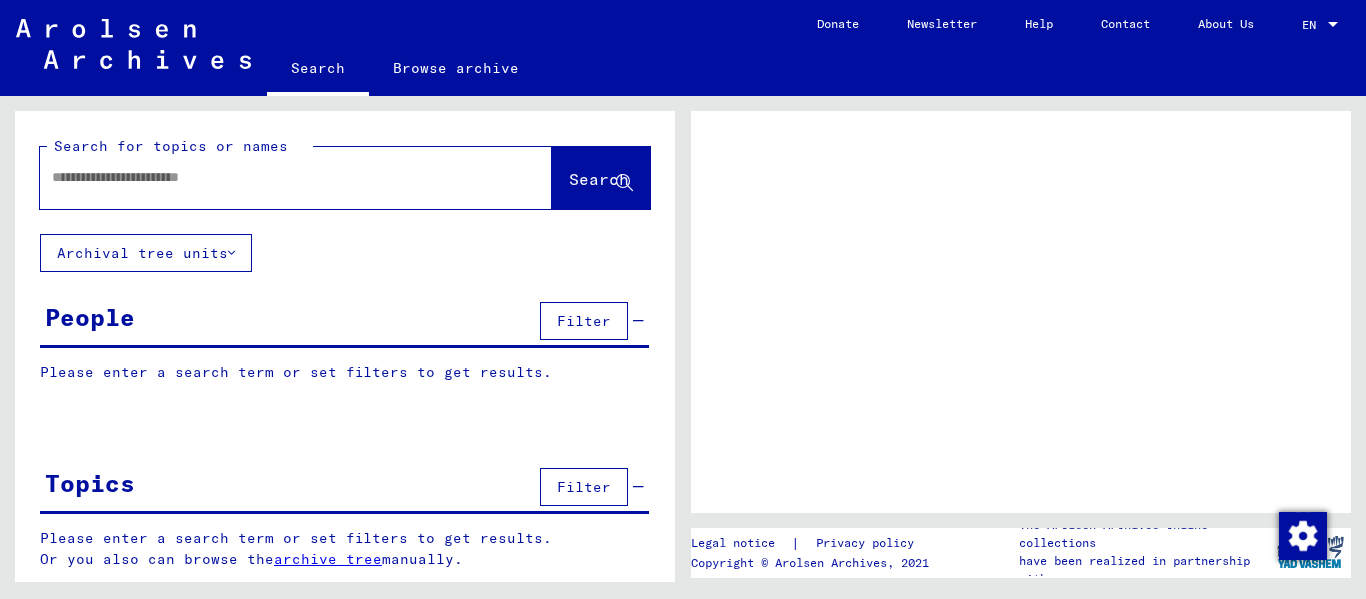 click on "People  Filter" at bounding box center (344, 322) 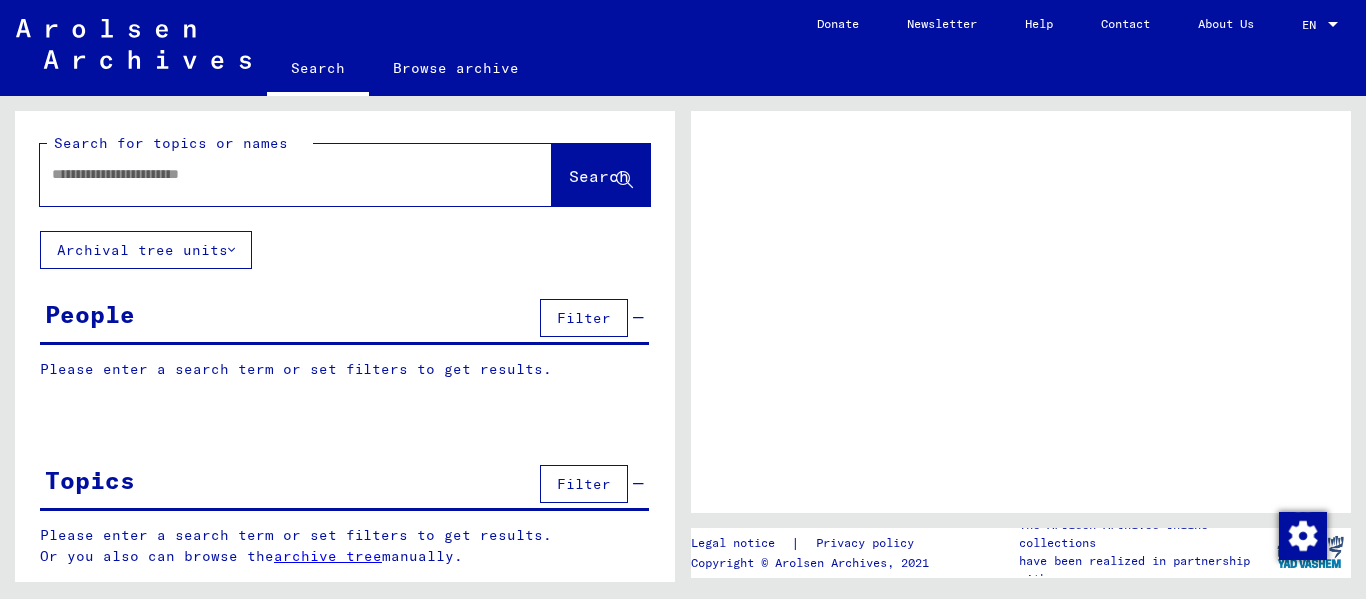 scroll, scrollTop: 0, scrollLeft: 0, axis: both 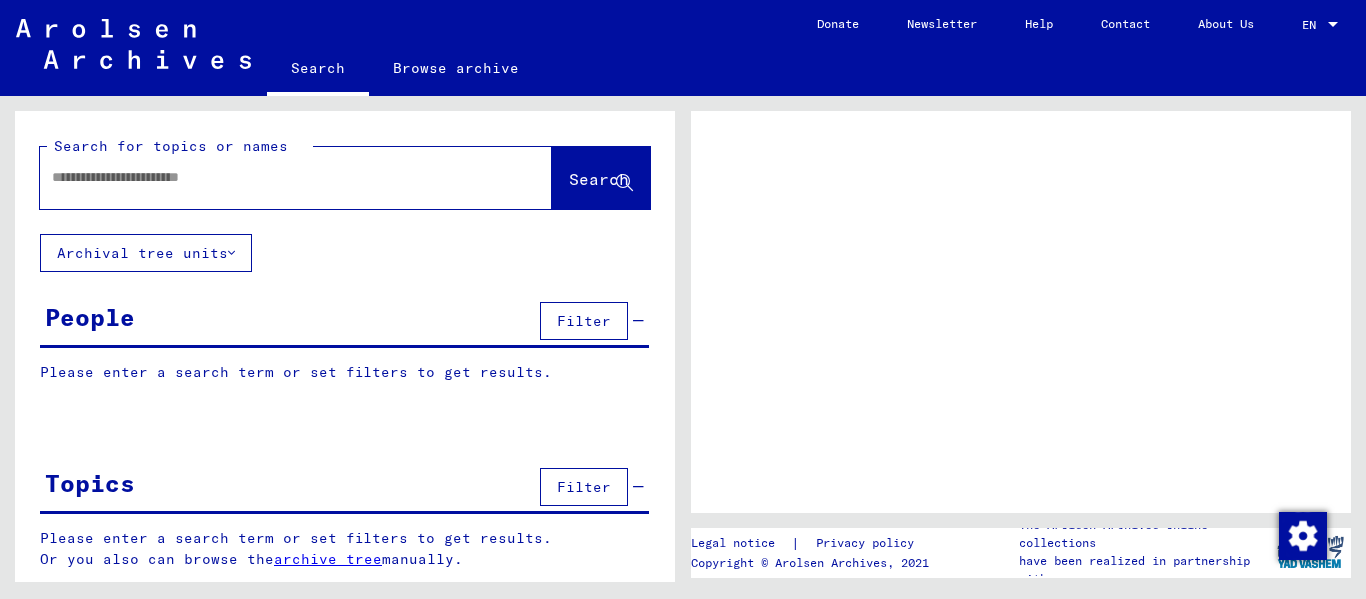 click at bounding box center (278, 177) 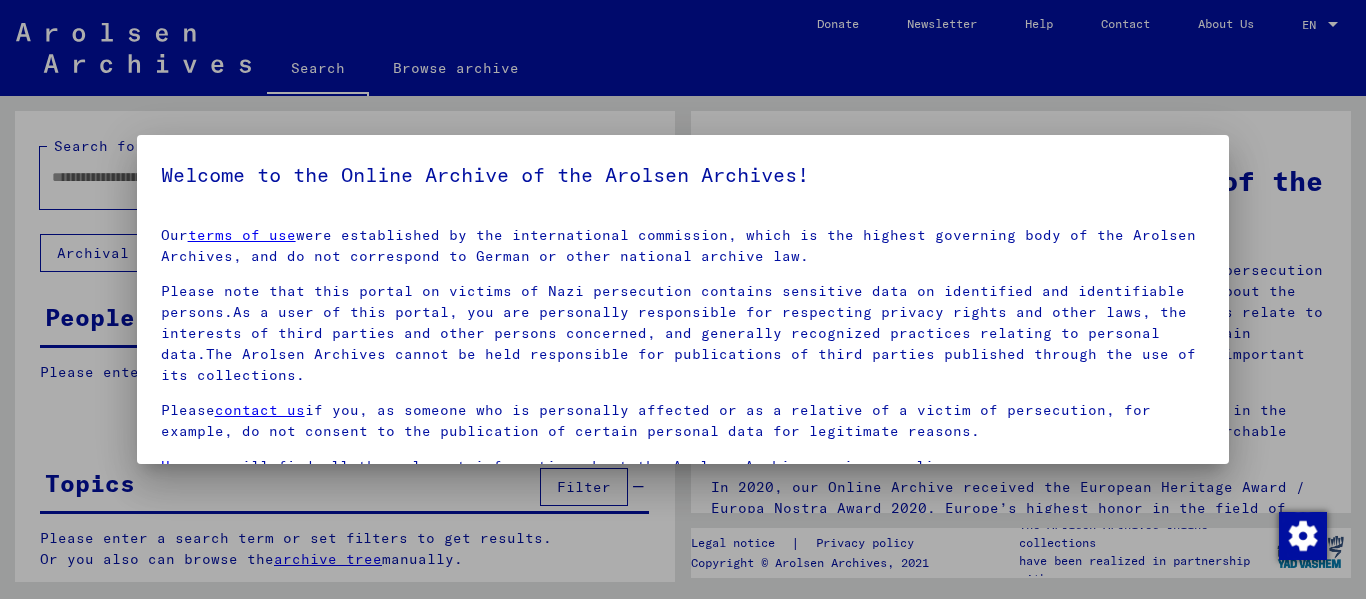 scroll, scrollTop: 88, scrollLeft: 0, axis: vertical 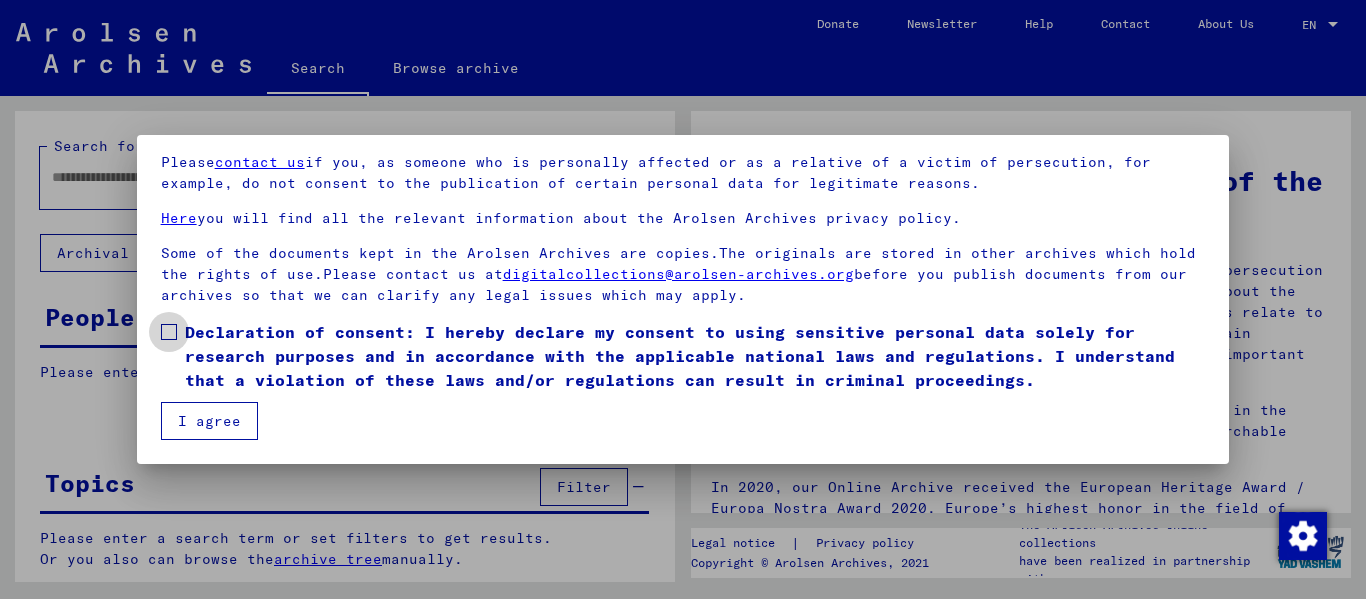 click at bounding box center (169, 332) 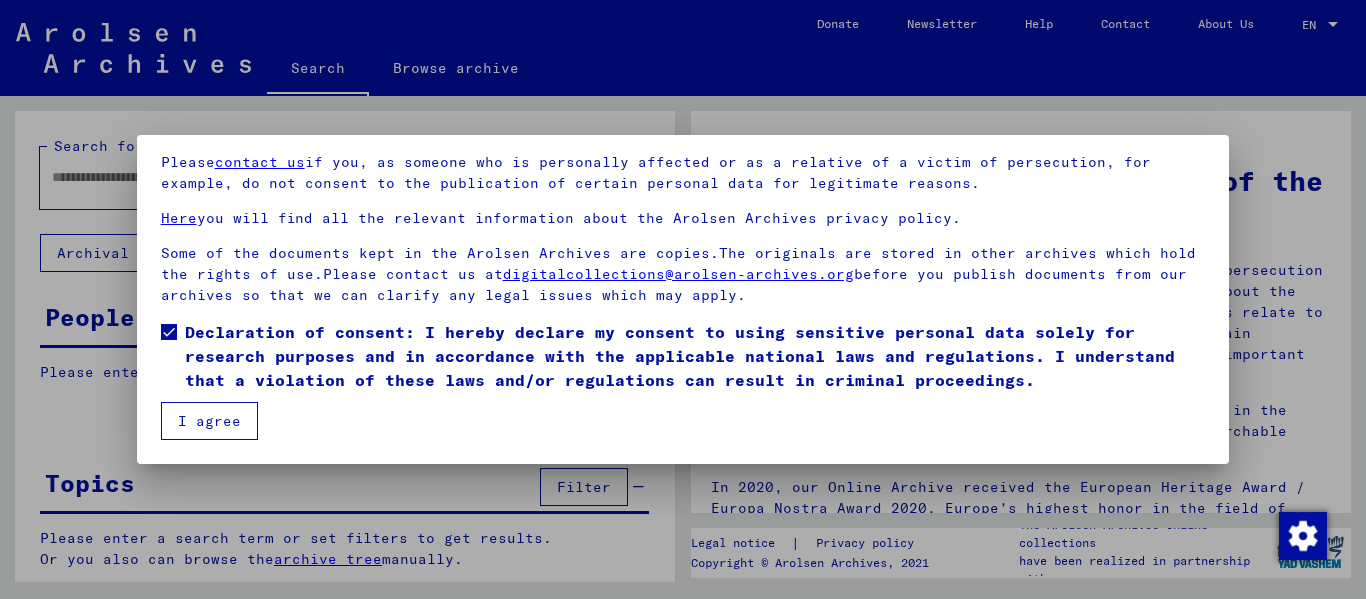 click on "I agree" at bounding box center [209, 421] 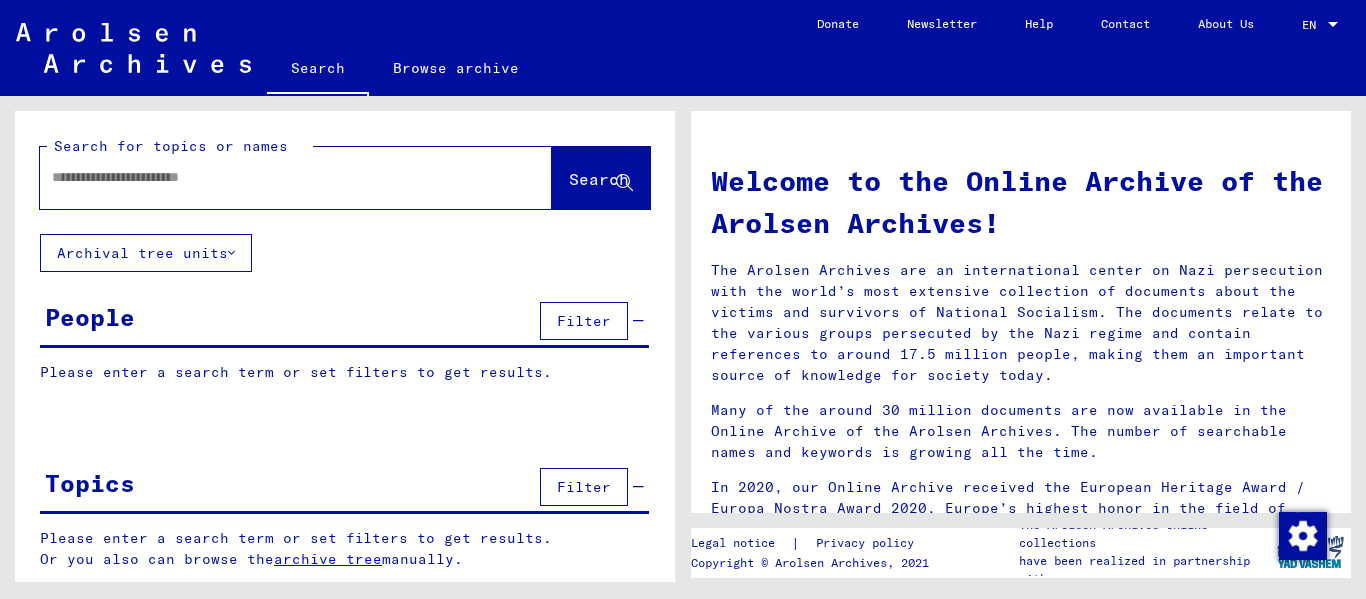 click at bounding box center (272, 177) 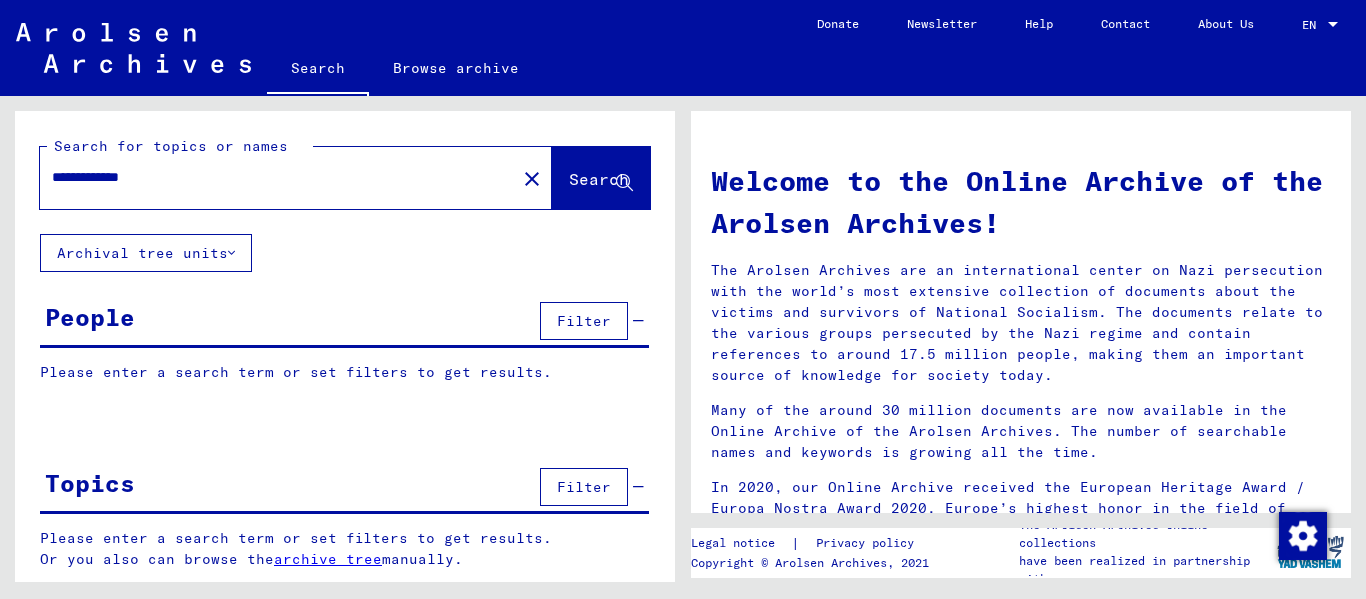 type on "**********" 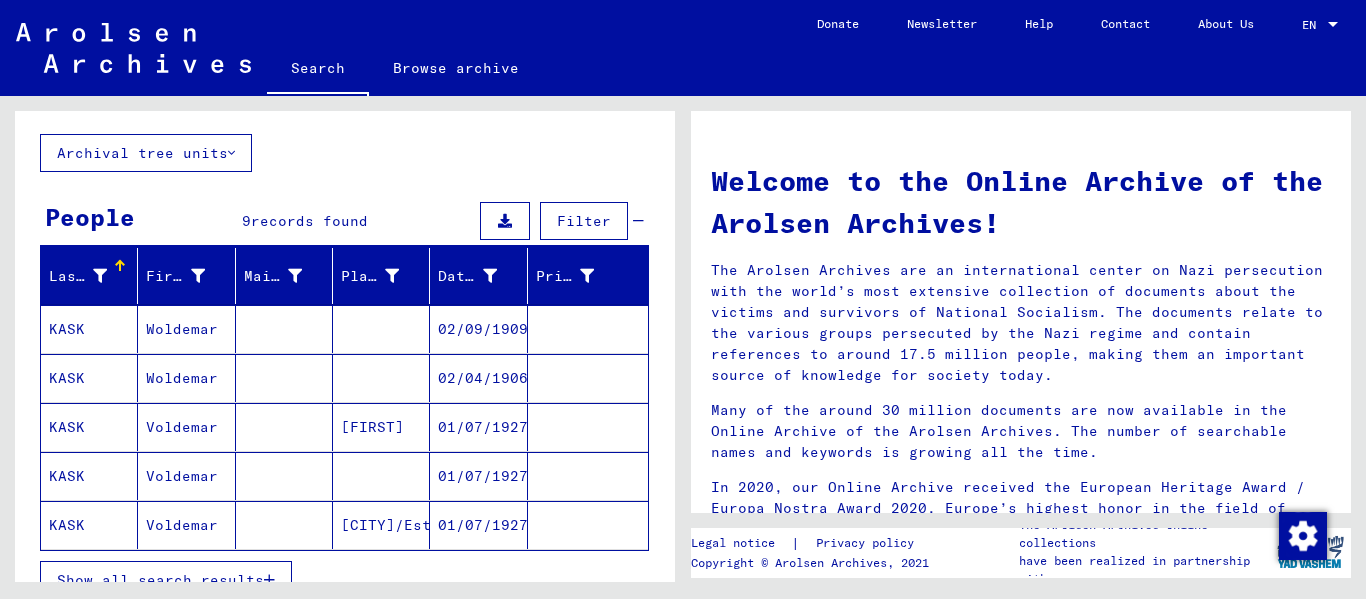 scroll, scrollTop: 200, scrollLeft: 0, axis: vertical 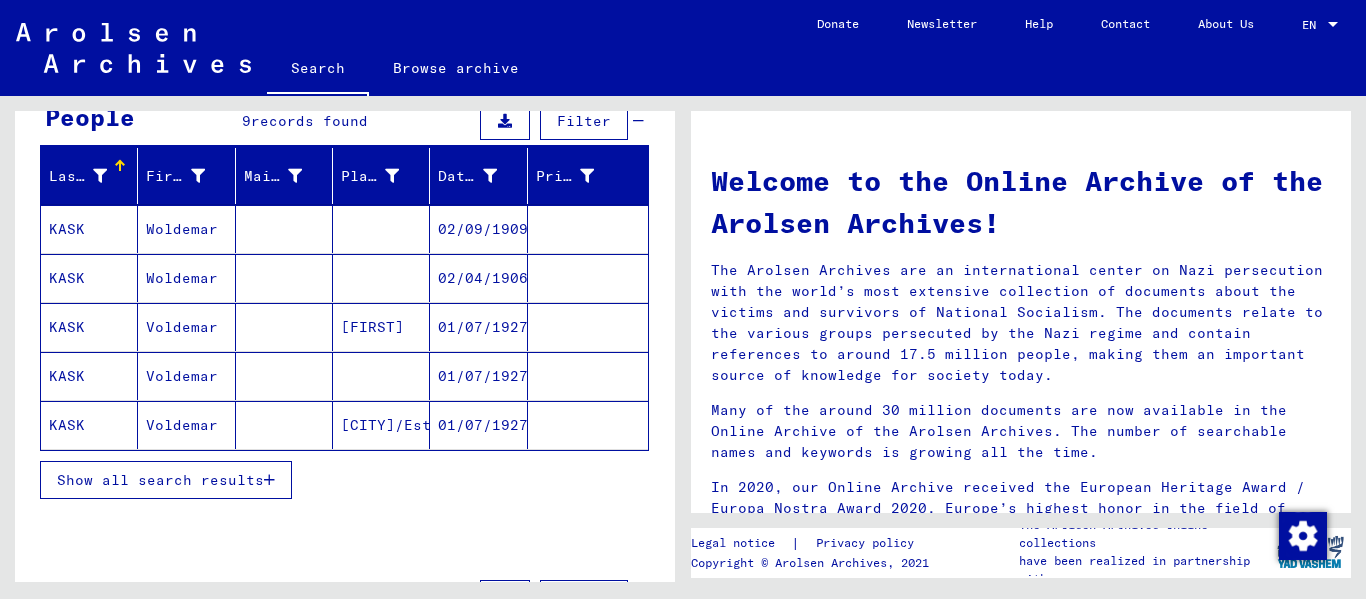 click on "Woldemar" at bounding box center [186, 327] 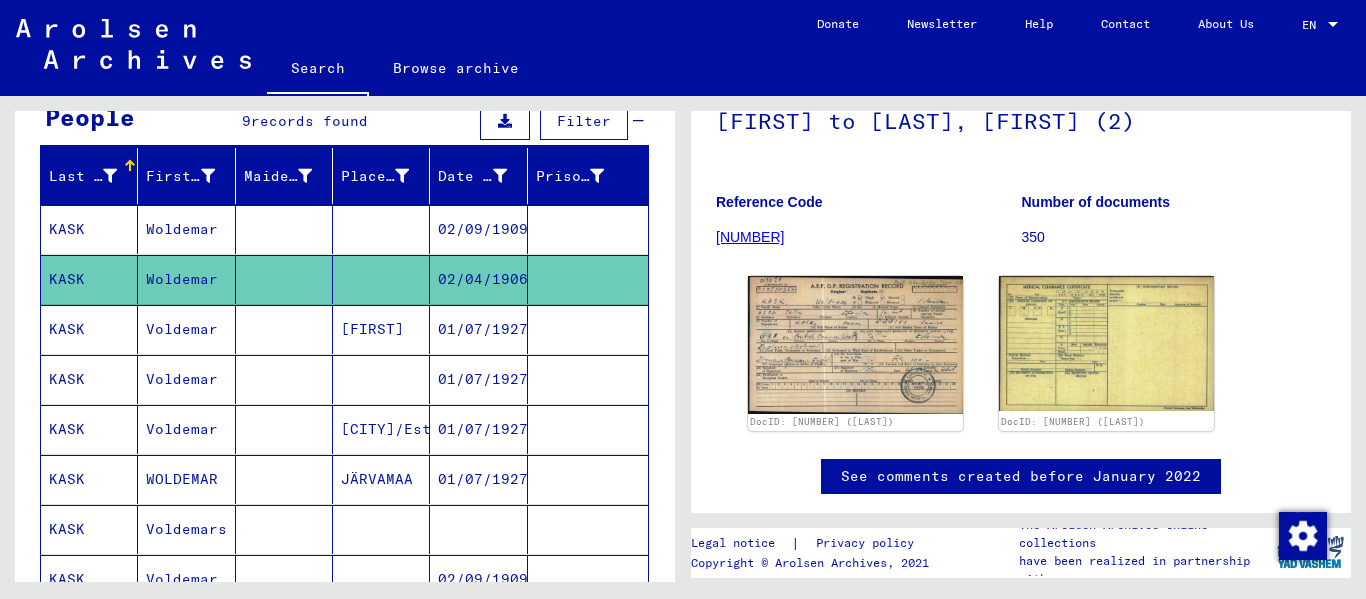 scroll, scrollTop: 206, scrollLeft: 0, axis: vertical 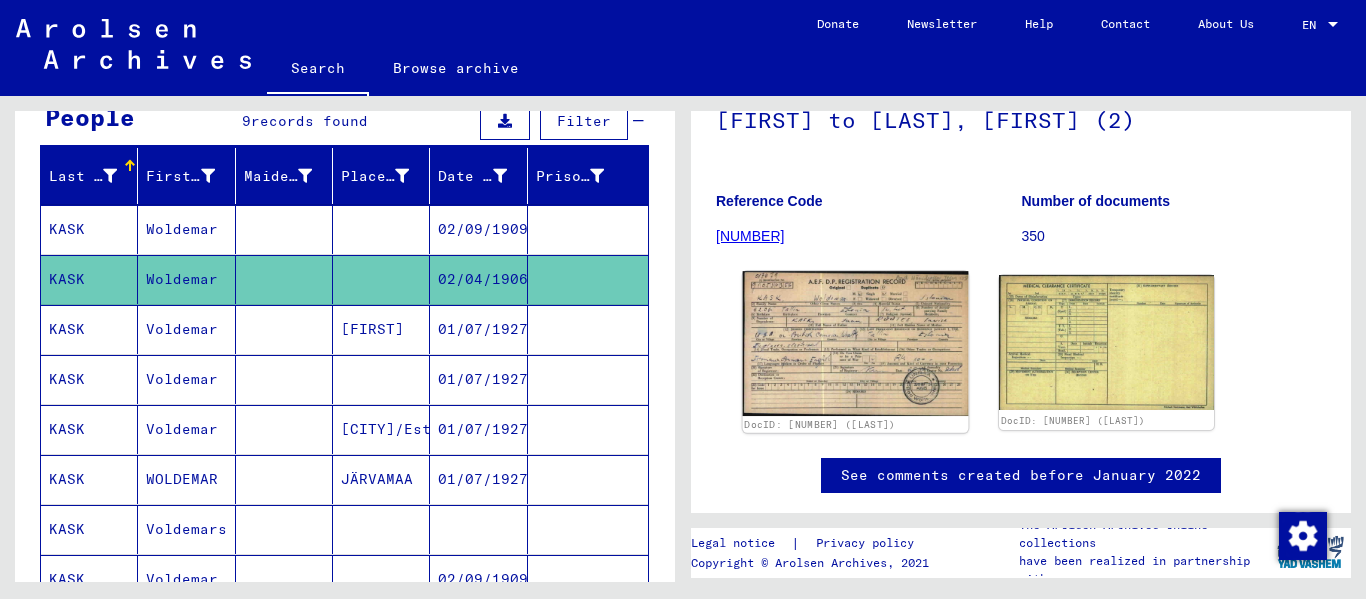 click 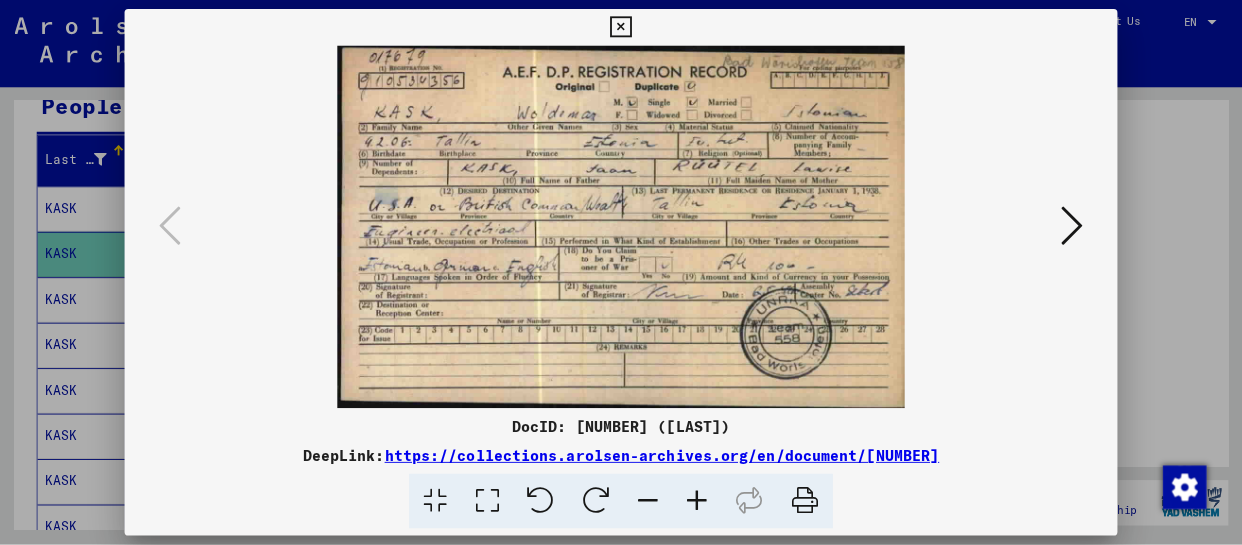 scroll, scrollTop: 0, scrollLeft: 0, axis: both 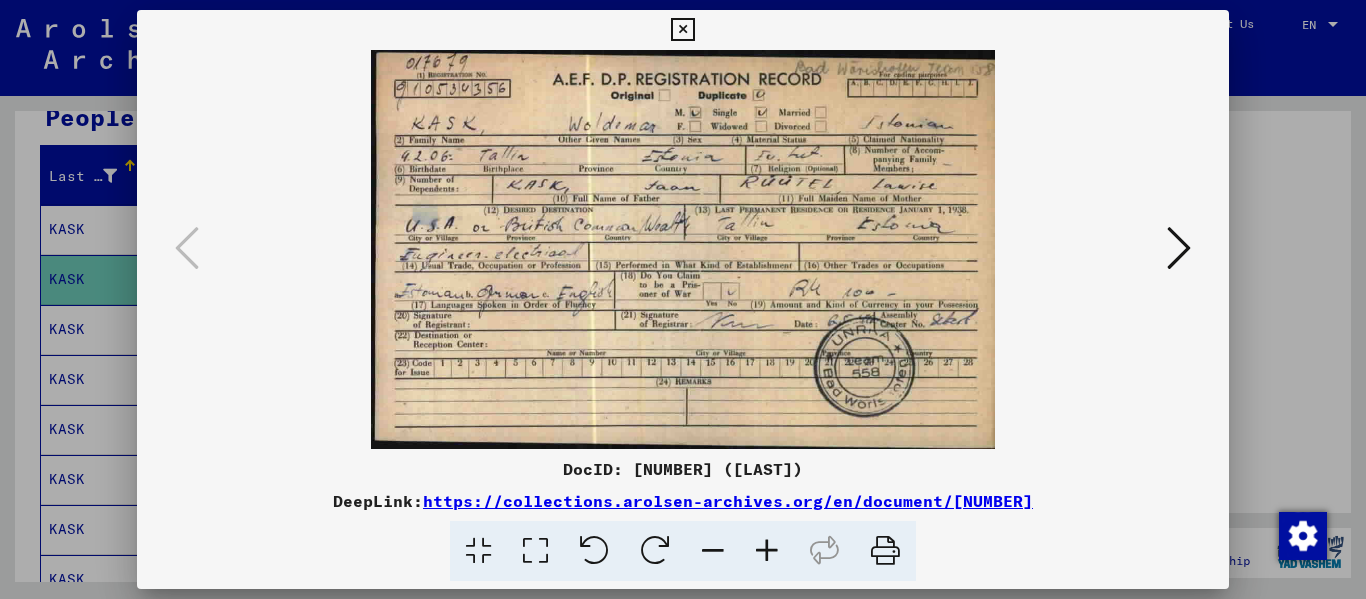 type 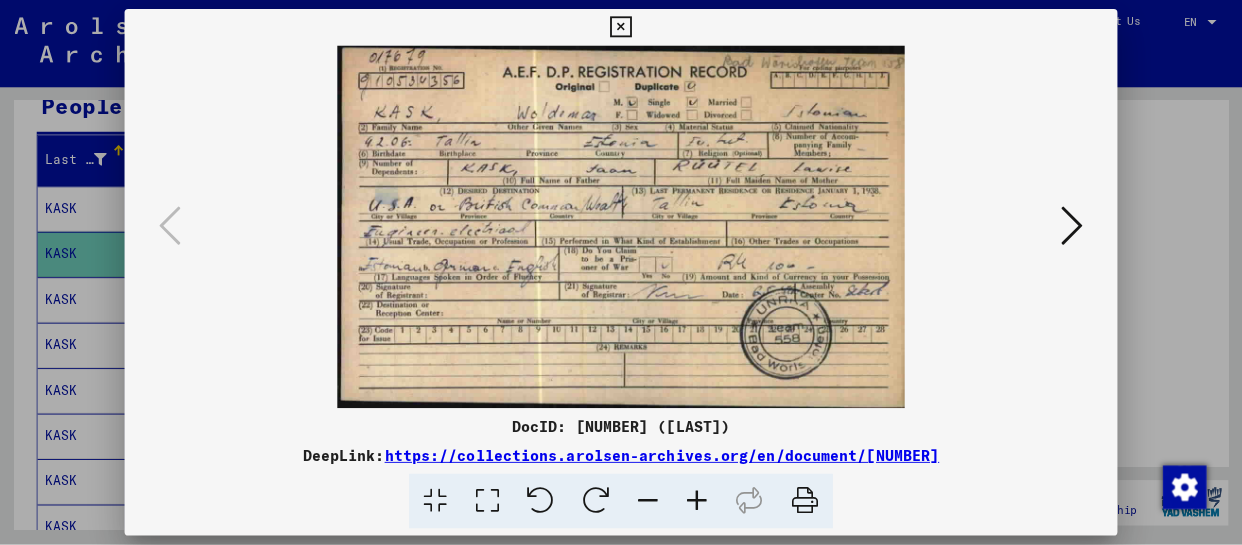 scroll, scrollTop: 200, scrollLeft: 0, axis: vertical 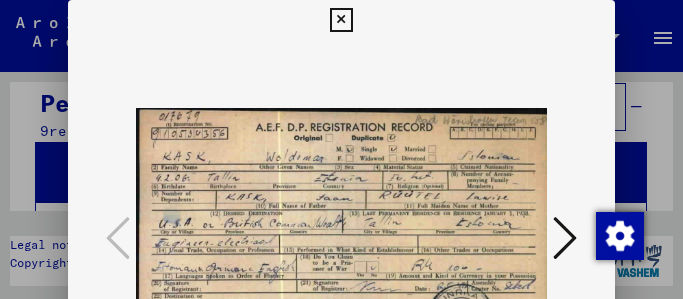 click at bounding box center (341, 20) 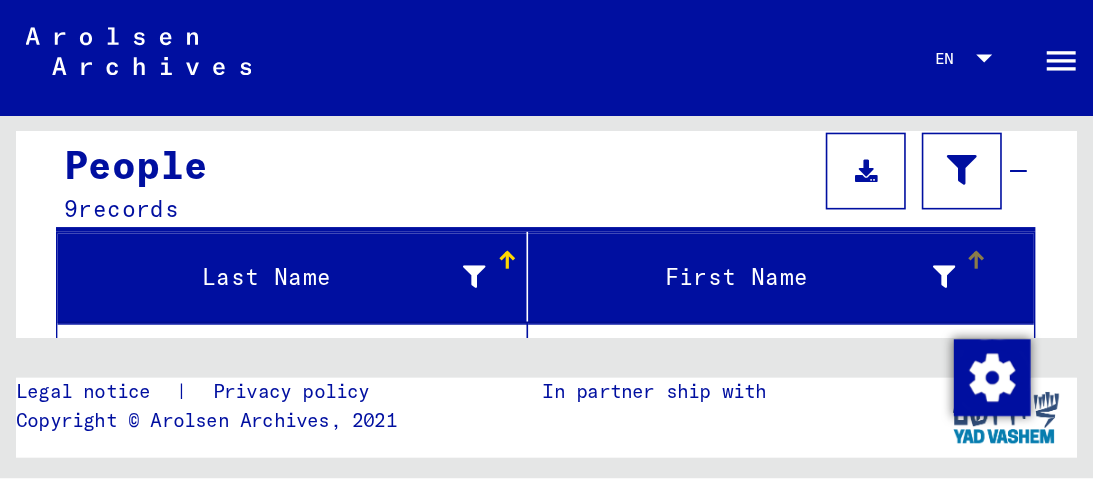scroll, scrollTop: 200, scrollLeft: 0, axis: vertical 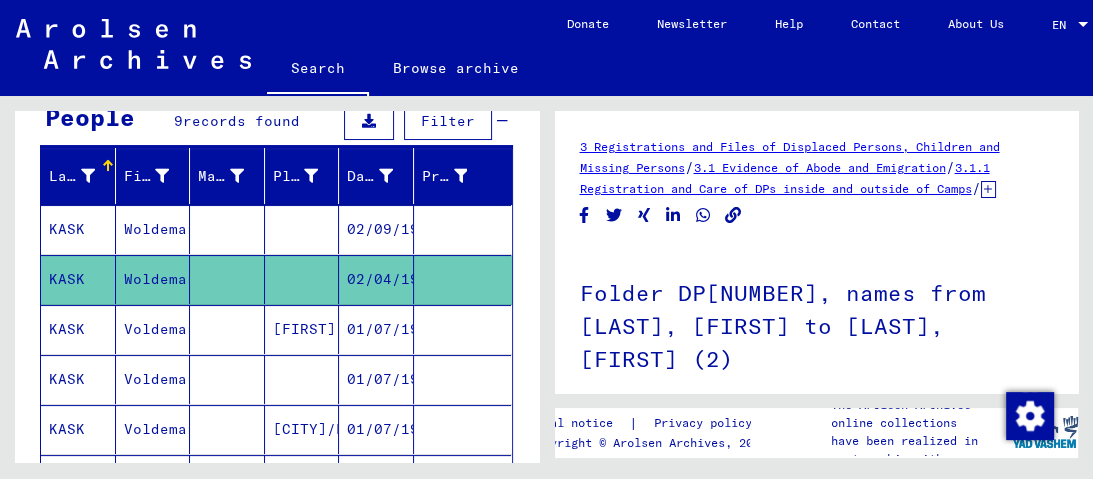 click on "KASK" at bounding box center (78, 279) 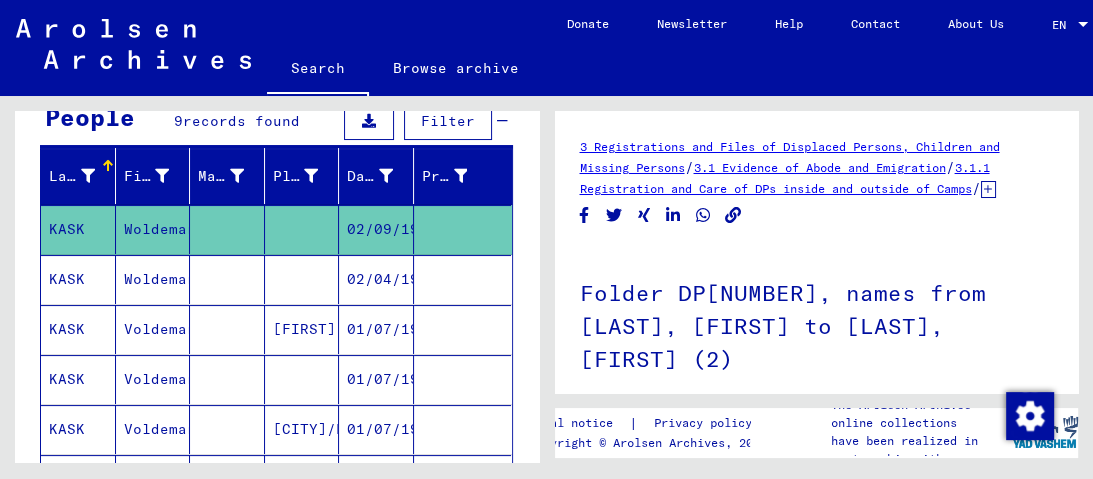 scroll, scrollTop: 0, scrollLeft: 0, axis: both 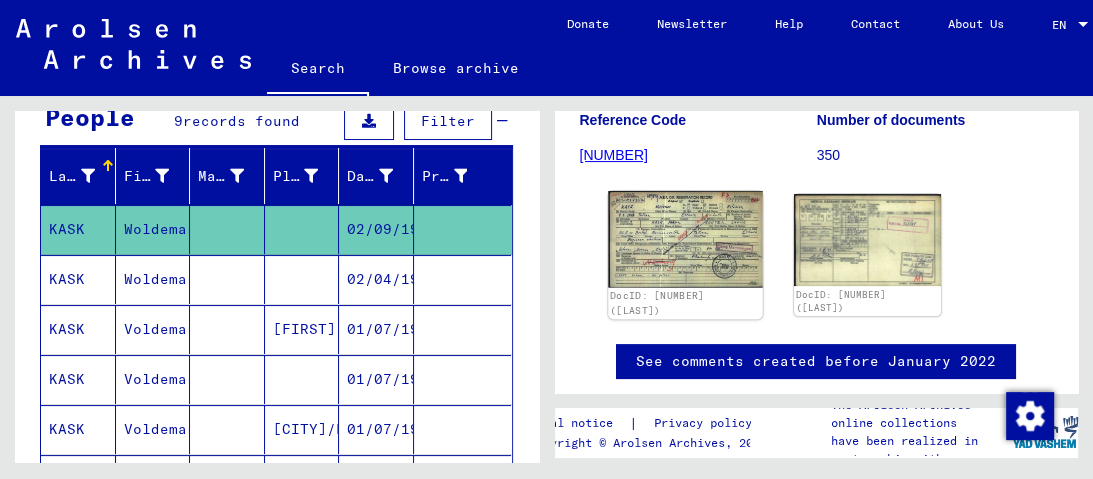 click 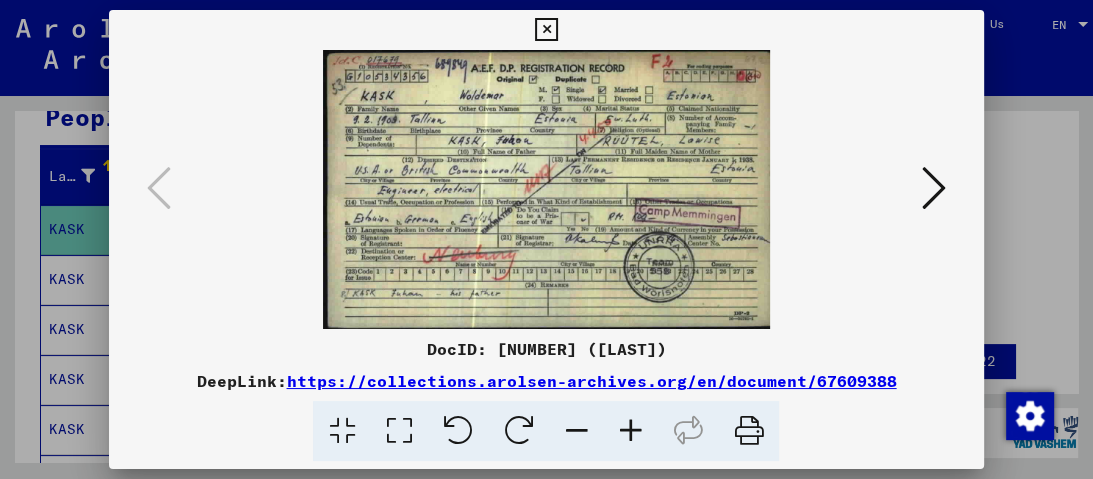 click at bounding box center (546, 30) 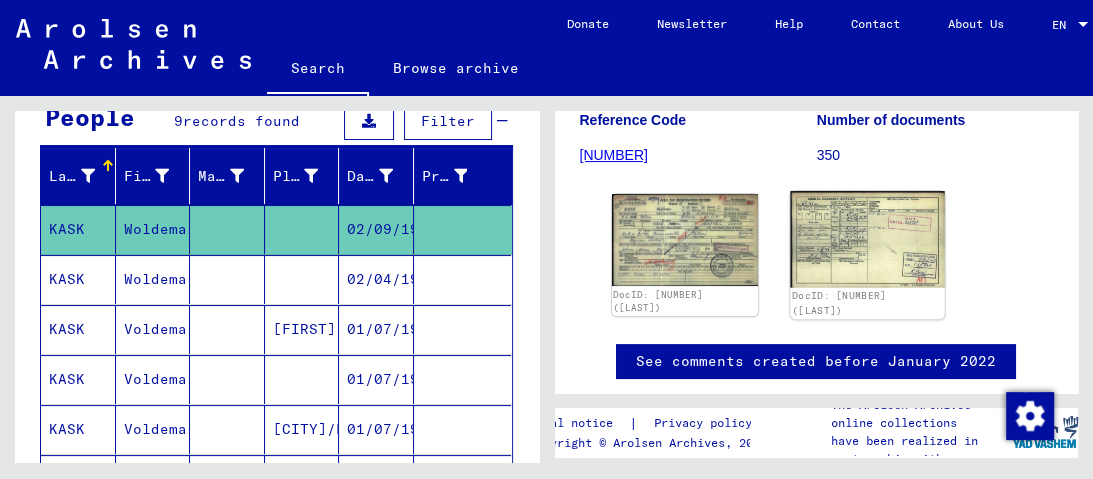 click 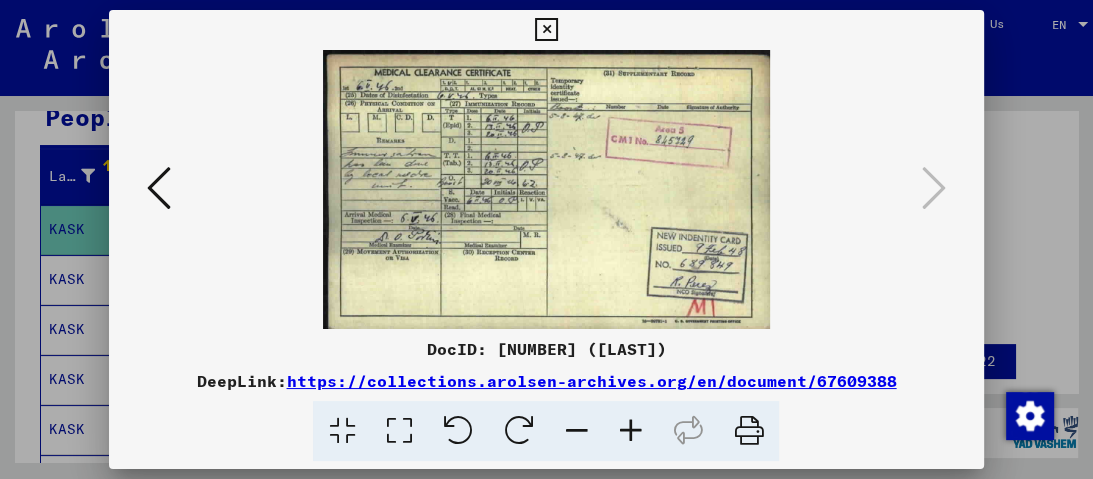 click at bounding box center [546, 30] 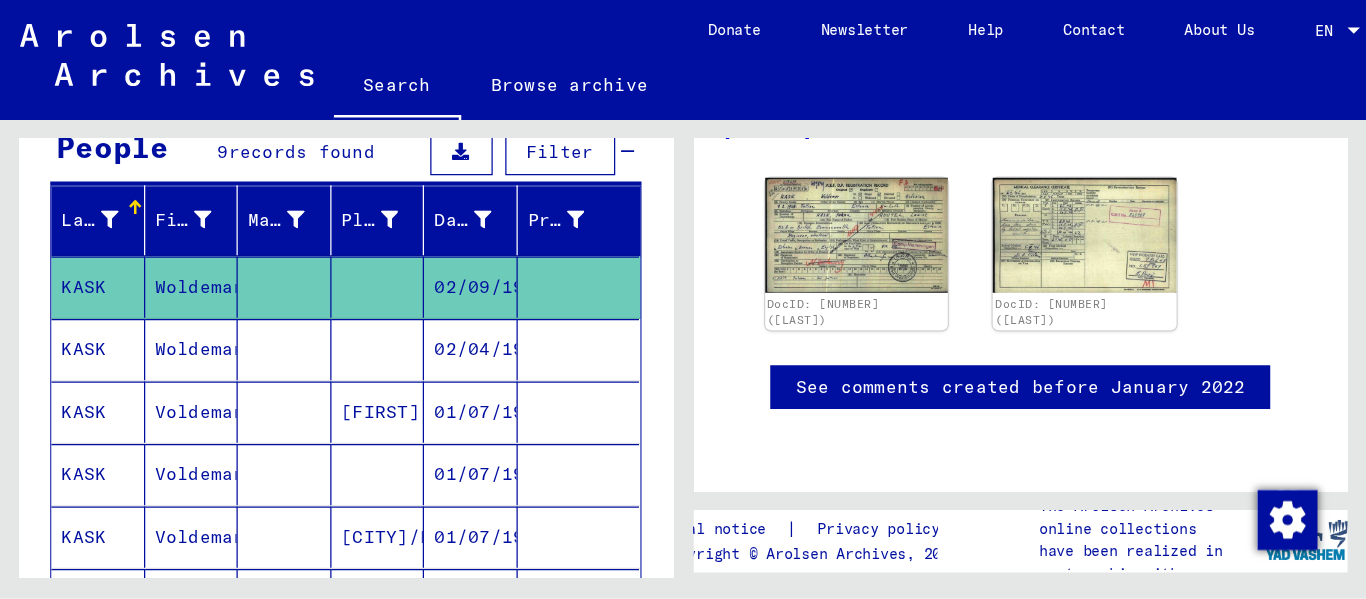 scroll, scrollTop: 560, scrollLeft: 0, axis: vertical 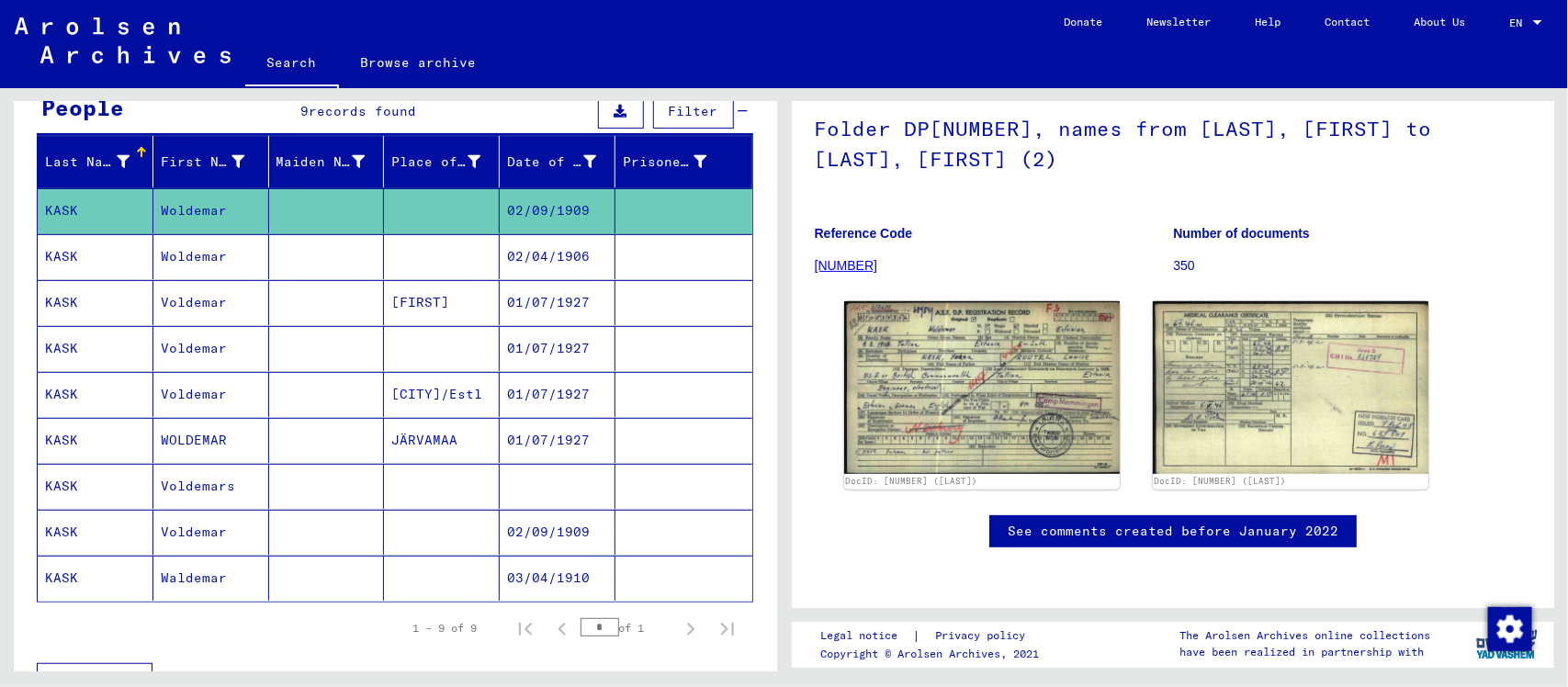 click on "KASK" at bounding box center [96, 578] 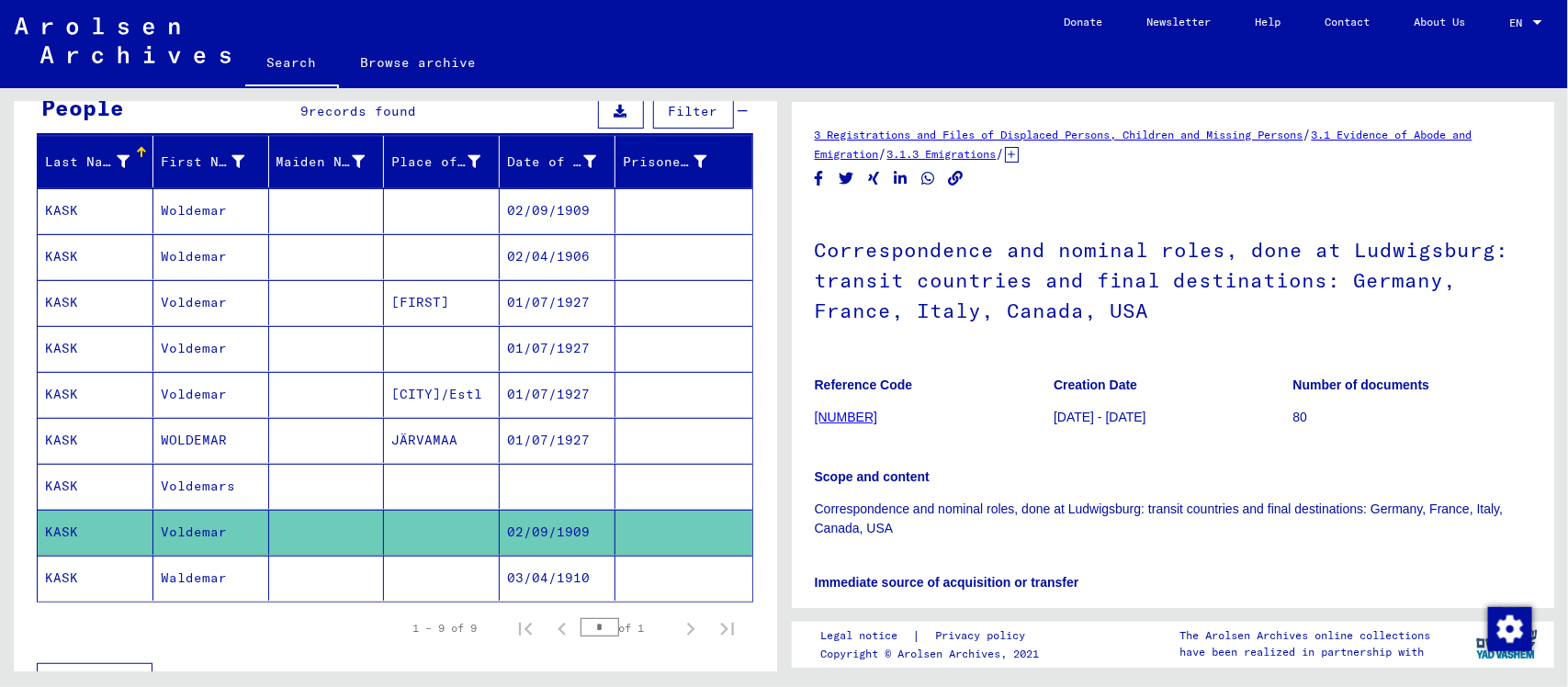 scroll, scrollTop: 0, scrollLeft: 0, axis: both 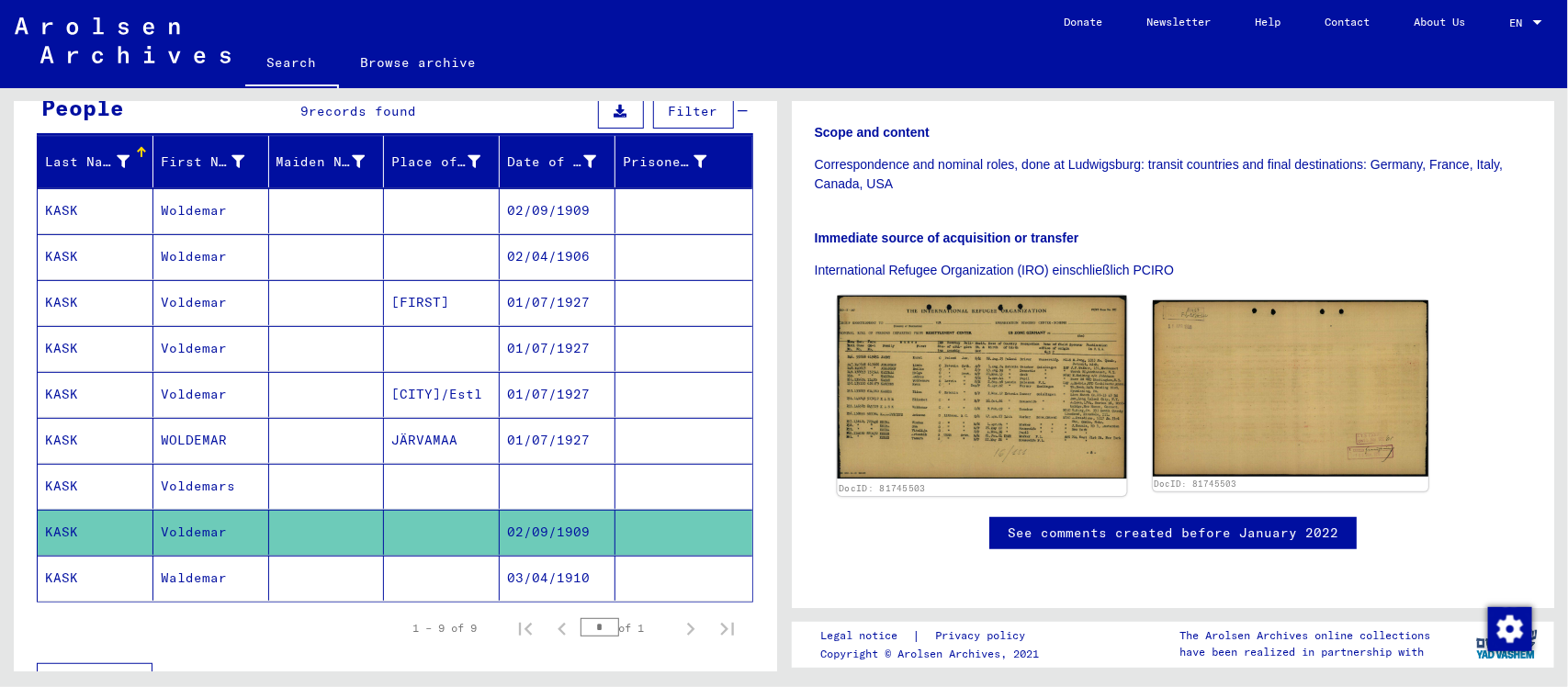 click 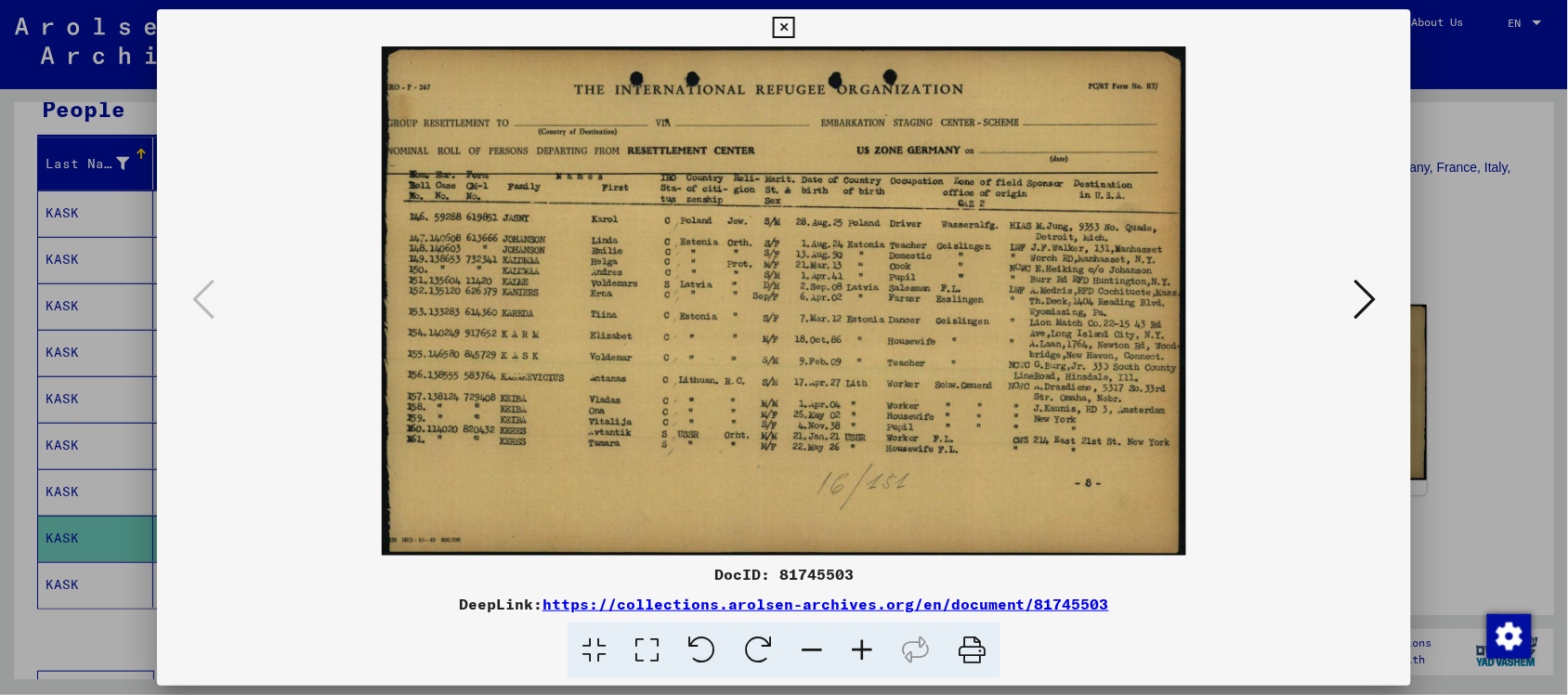 type 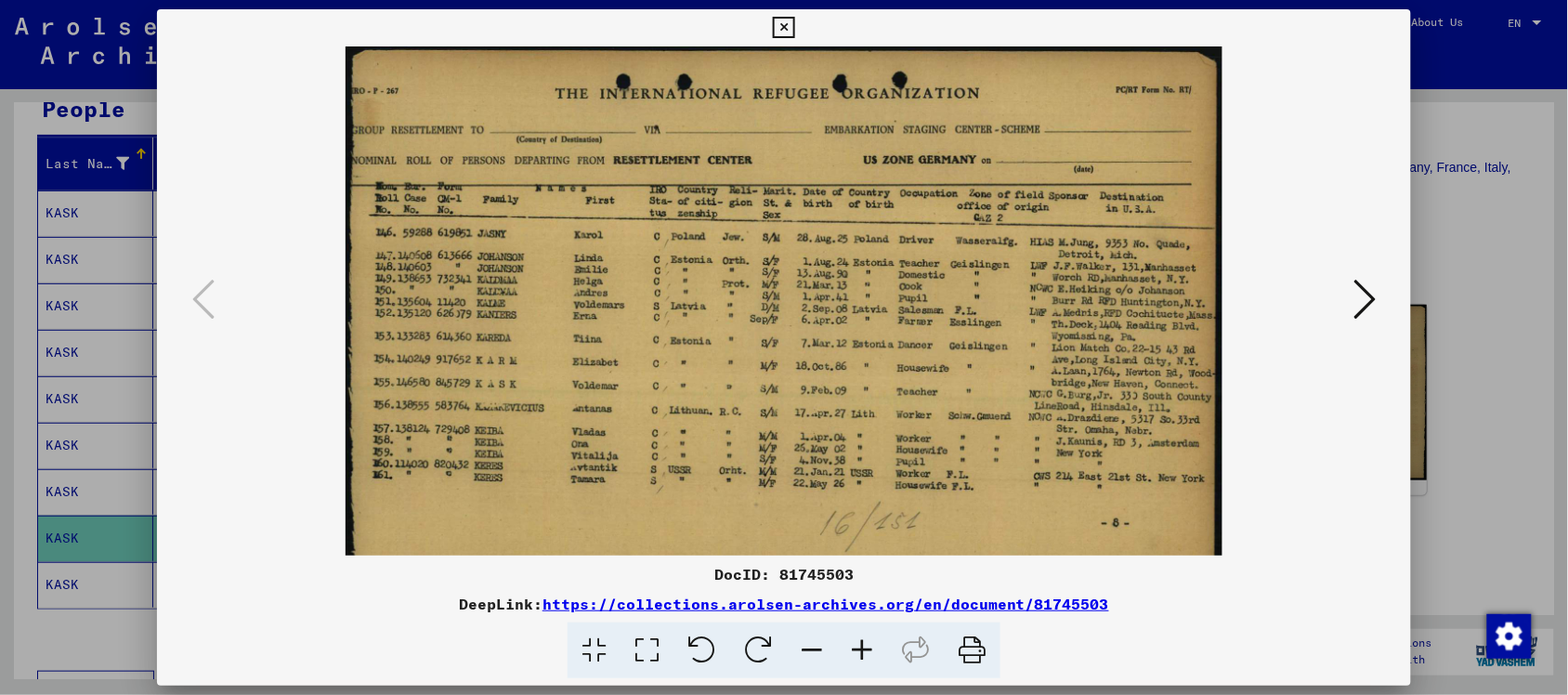 click at bounding box center [862, 650] 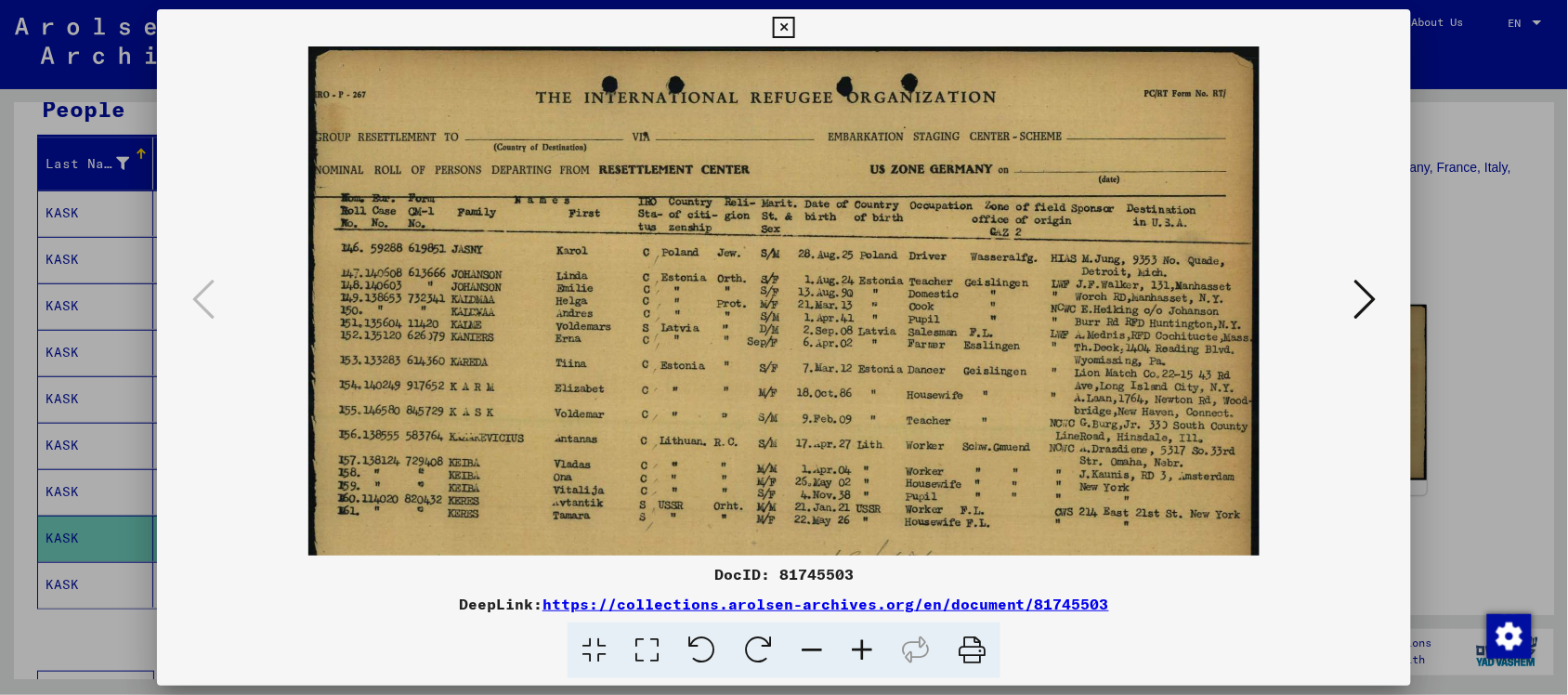 click at bounding box center [862, 650] 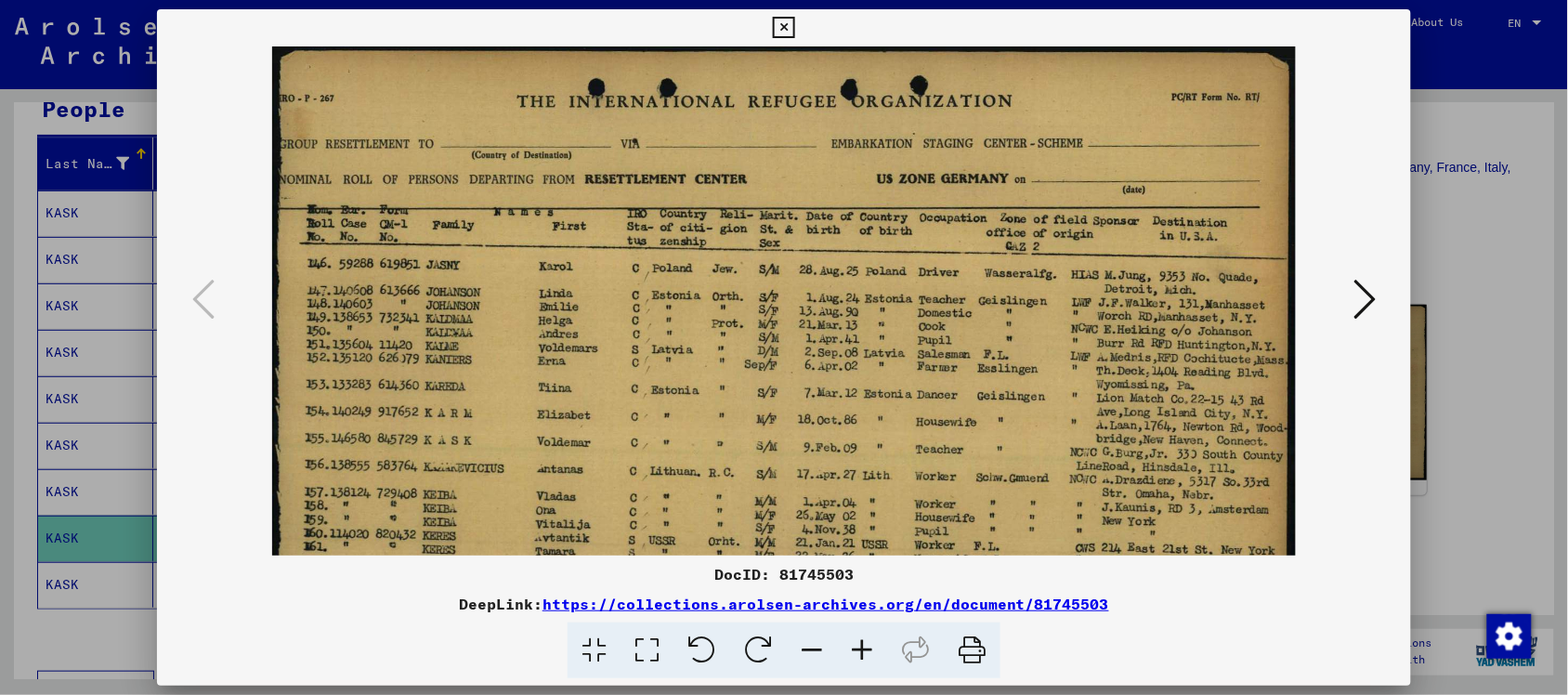 click at bounding box center (862, 650) 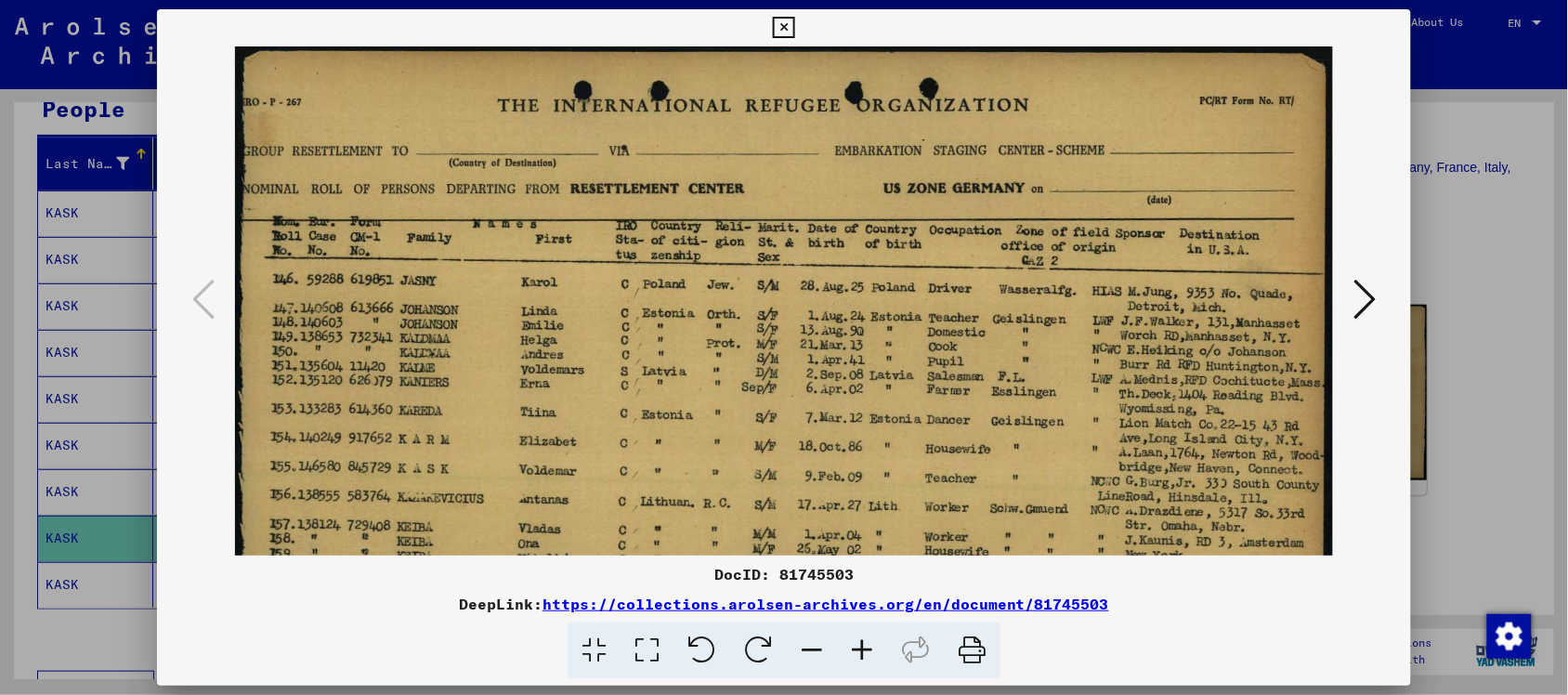 click at bounding box center [862, 650] 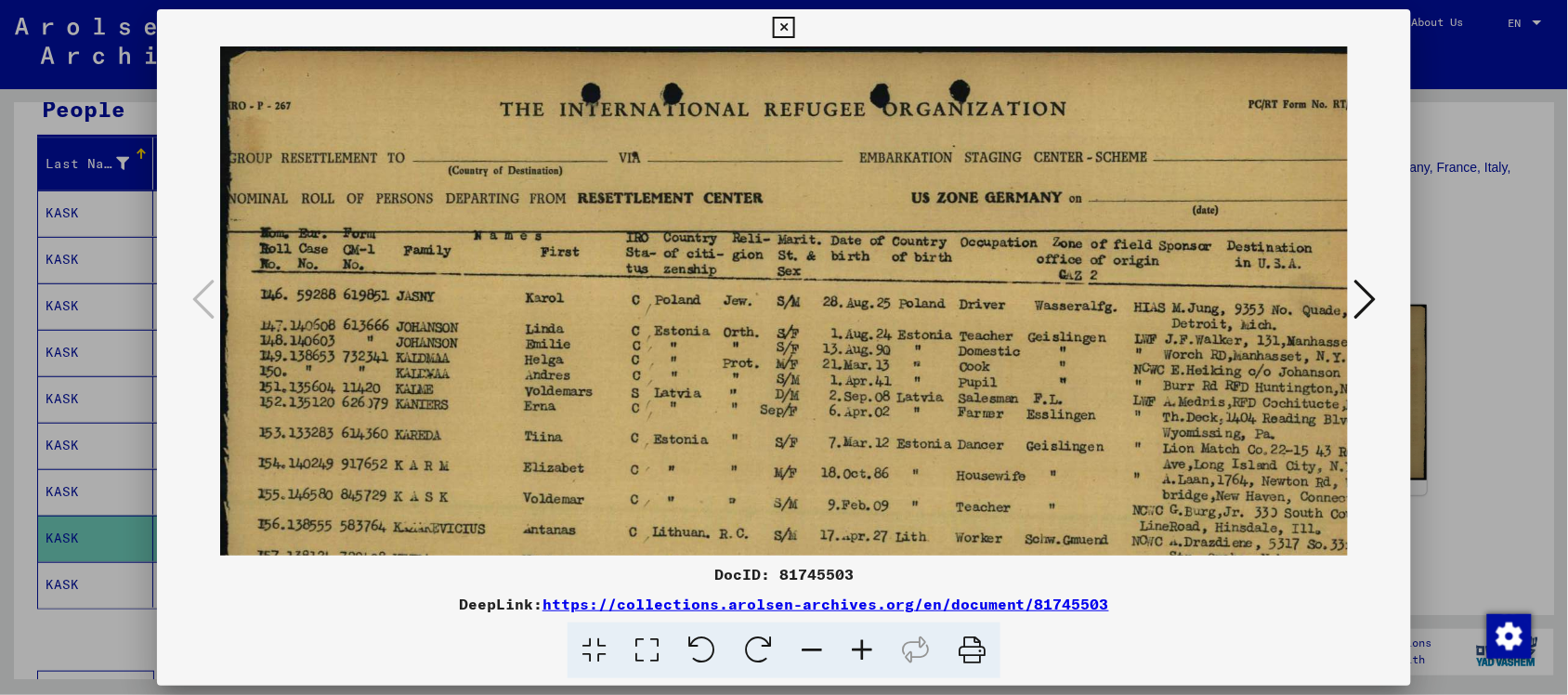 click at bounding box center [783, 28] 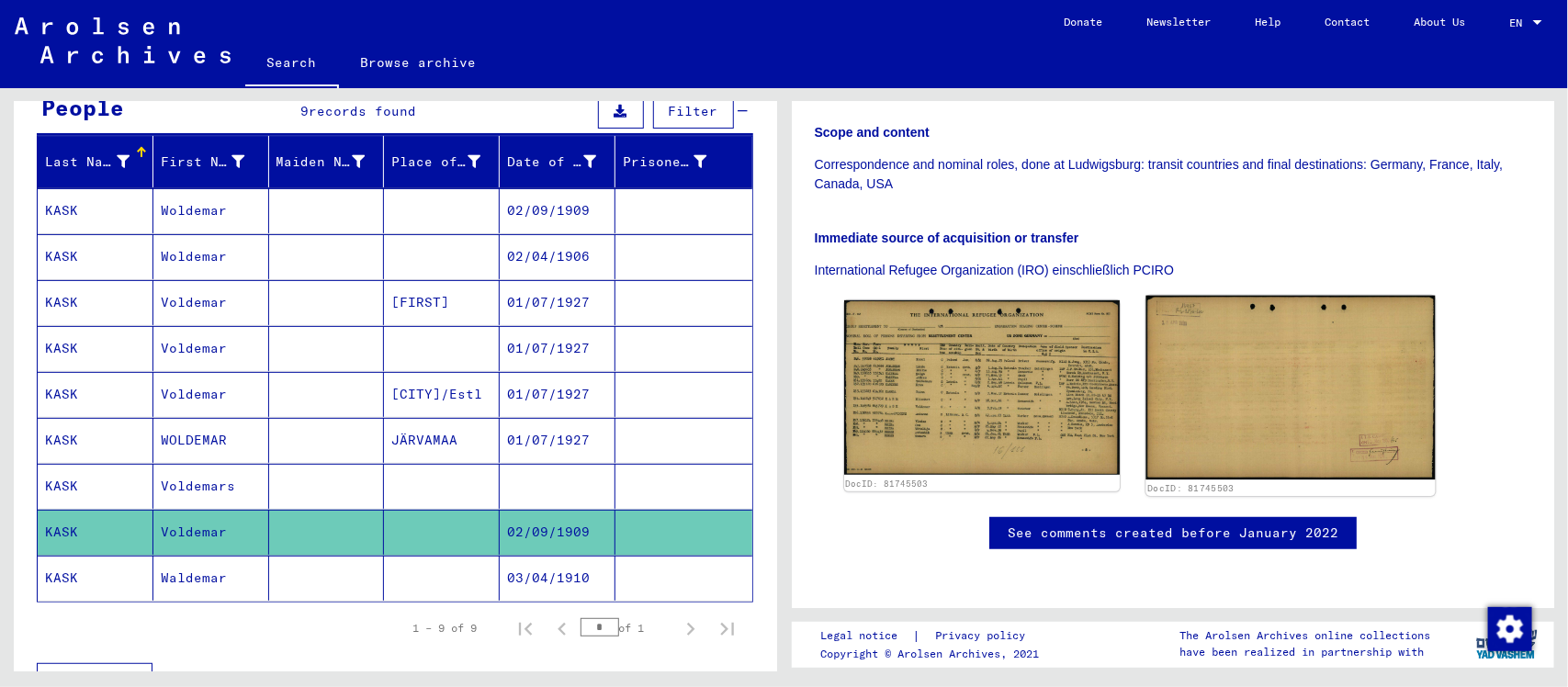 click 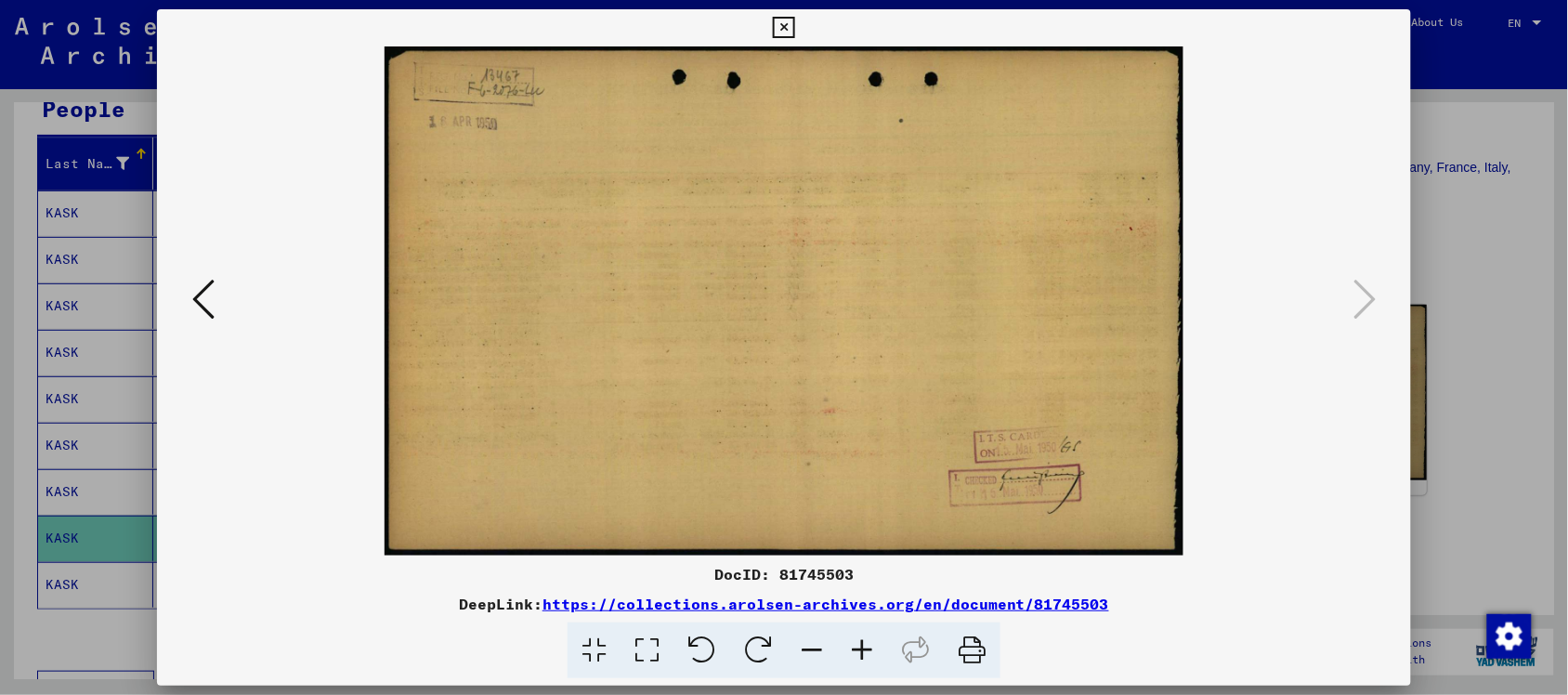 click at bounding box center (783, 28) 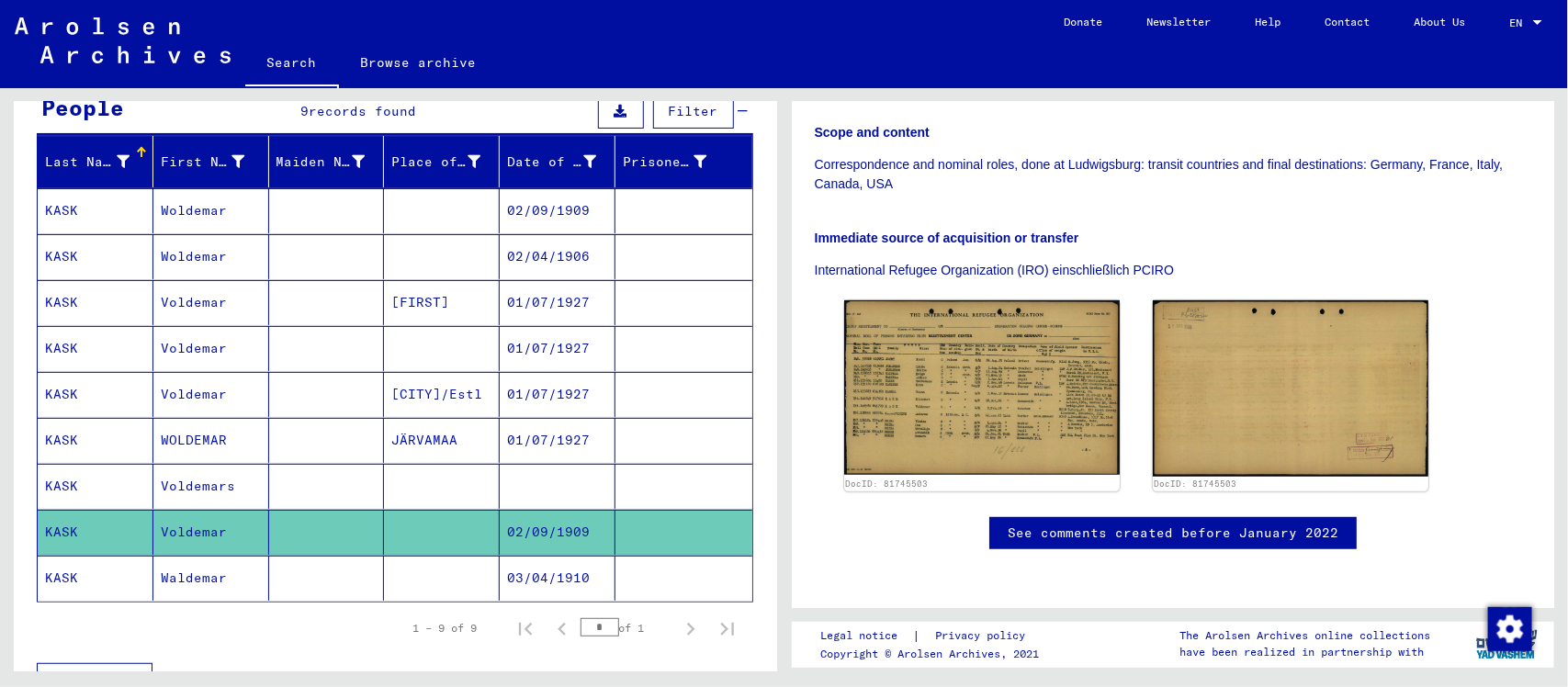 click on "Waldemar" 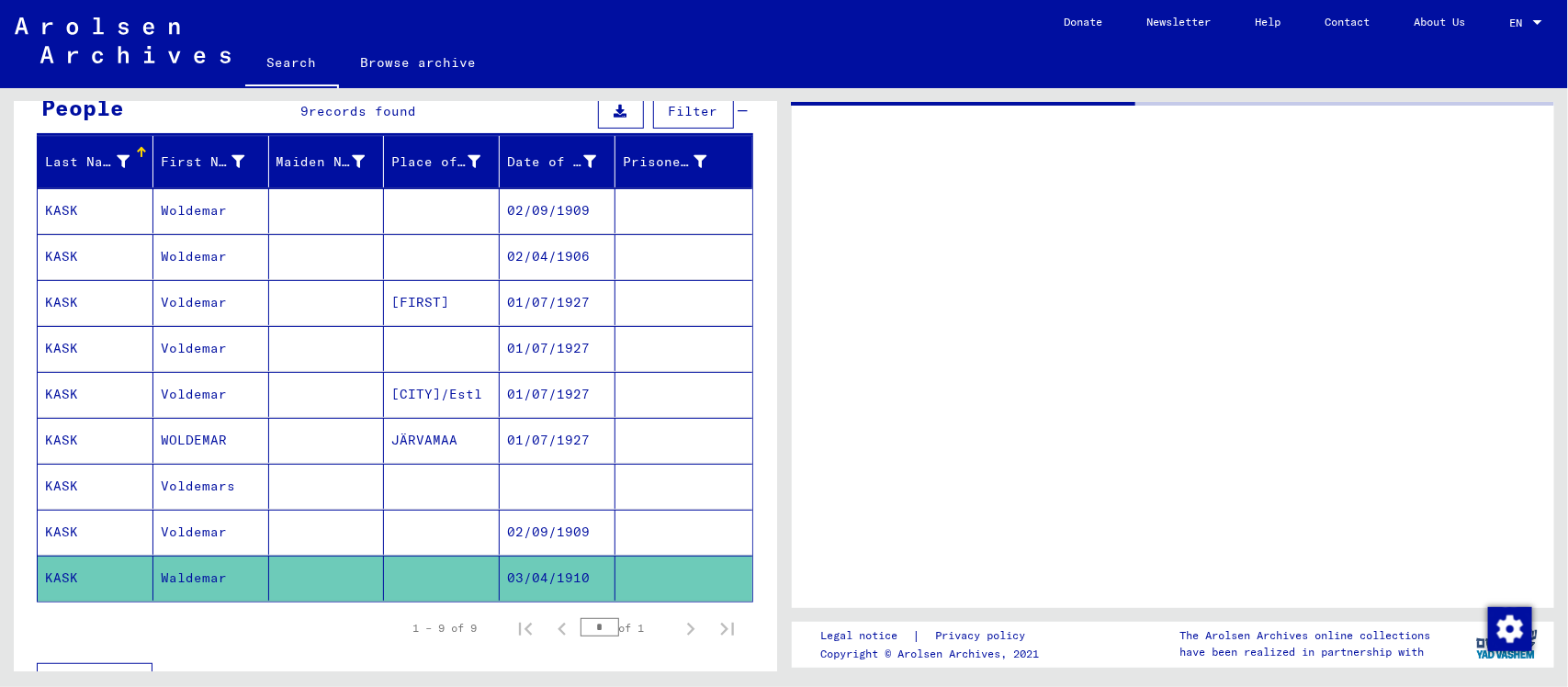 scroll, scrollTop: 0, scrollLeft: 0, axis: both 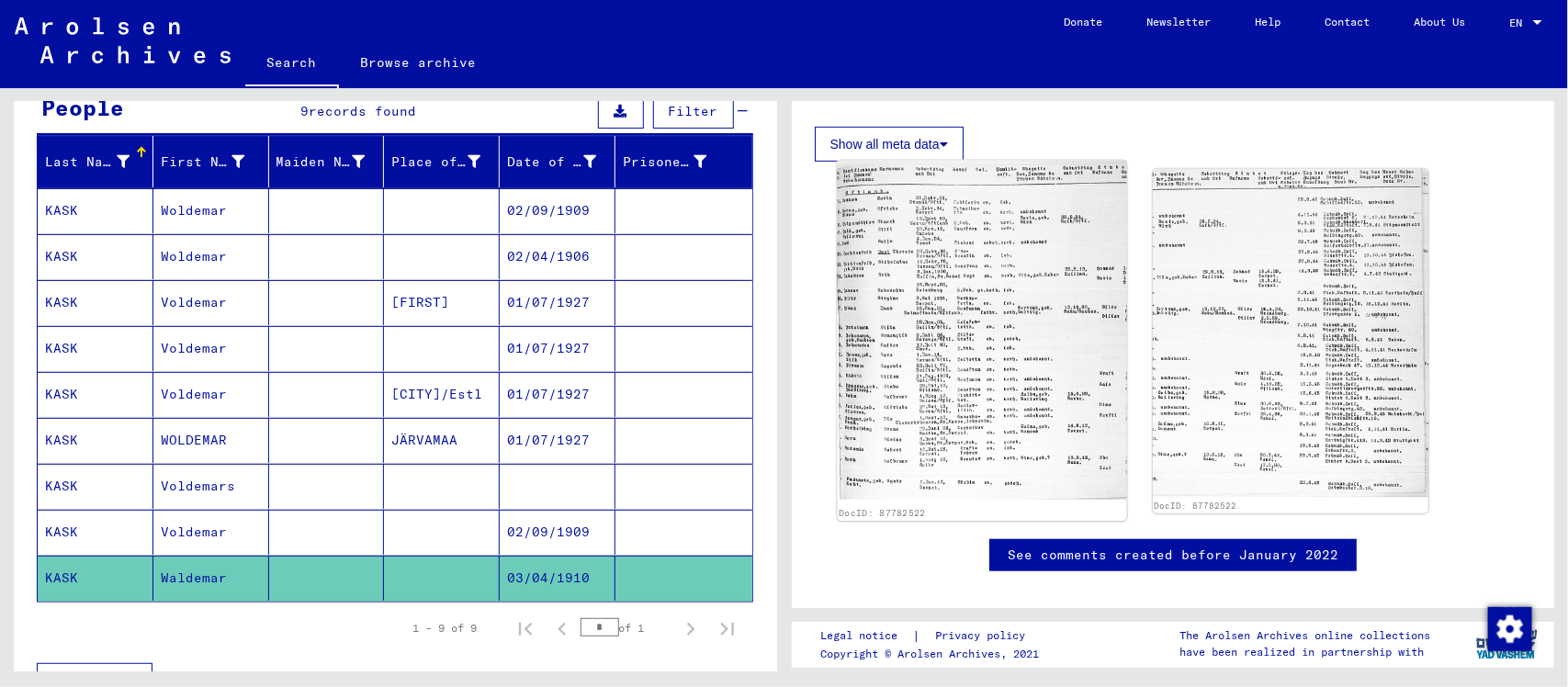 click 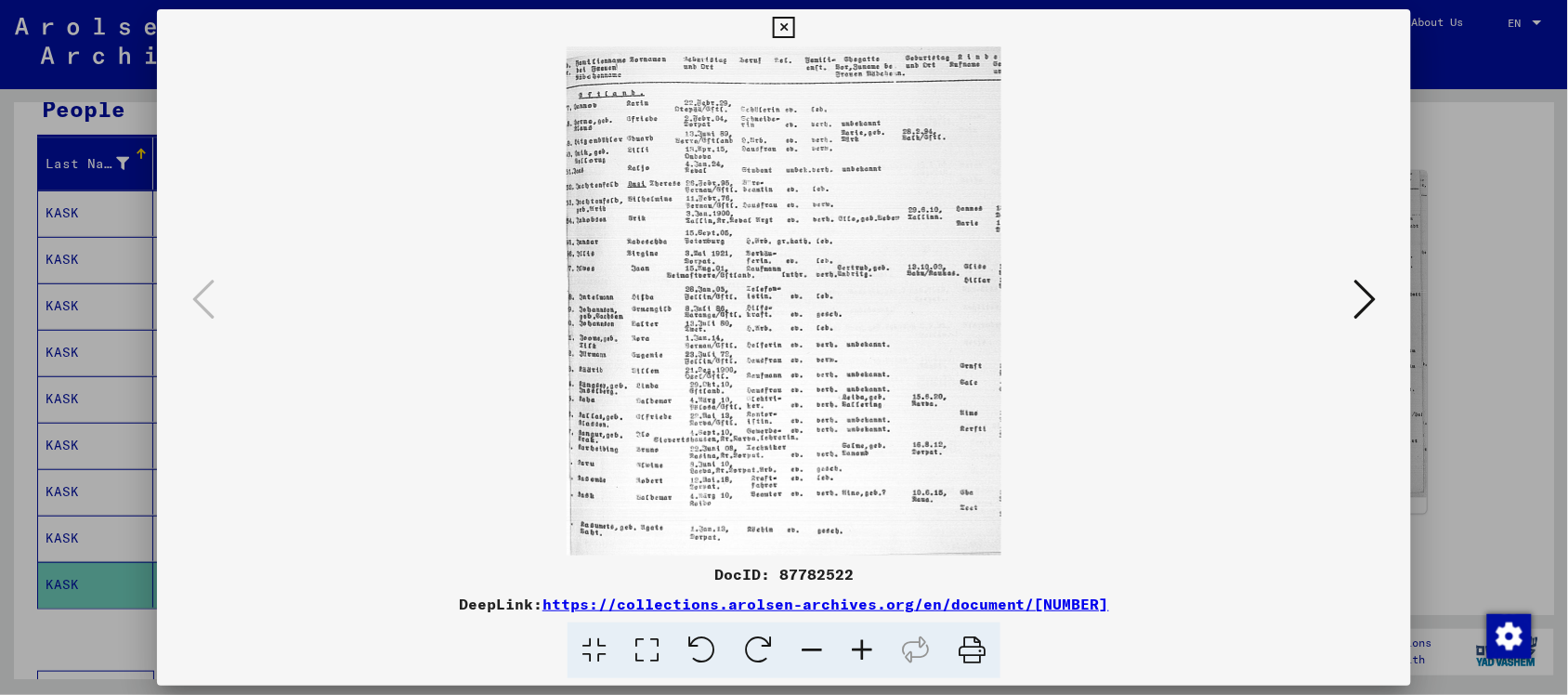type 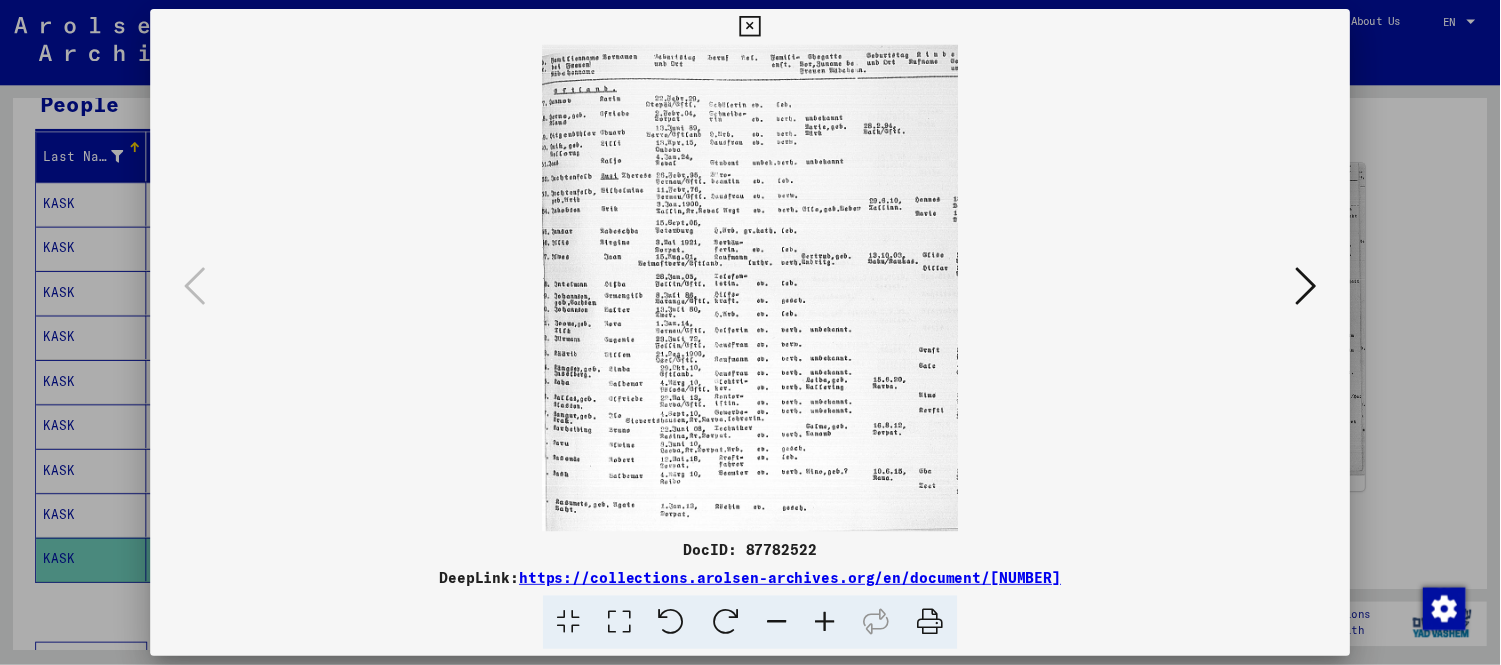 scroll, scrollTop: 200, scrollLeft: 0, axis: vertical 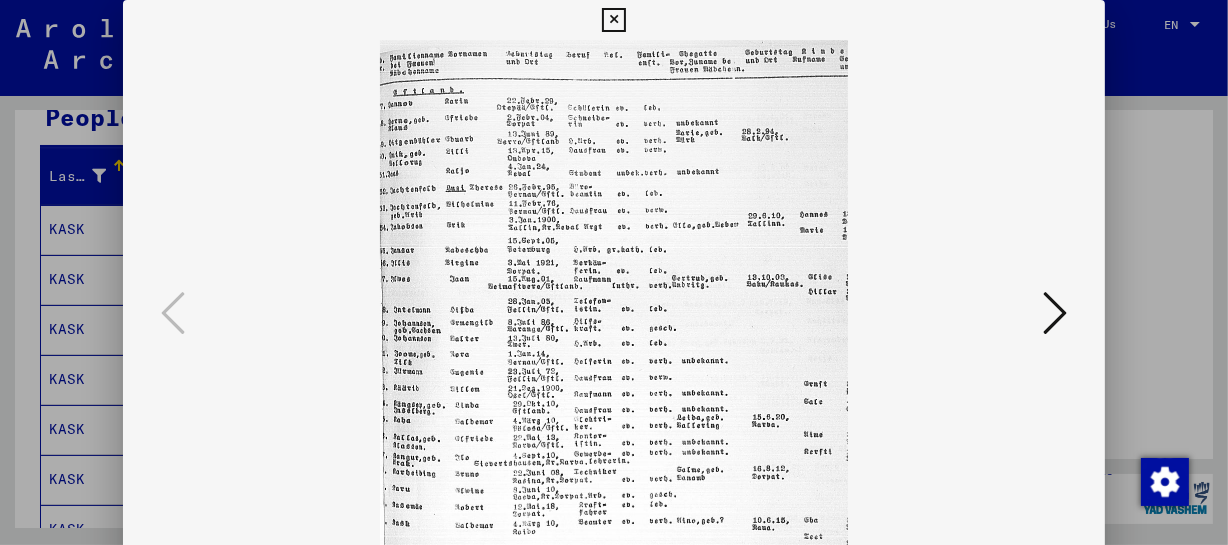 drag, startPoint x: 564, startPoint y: 406, endPoint x: 568, endPoint y: 284, distance: 122.06556 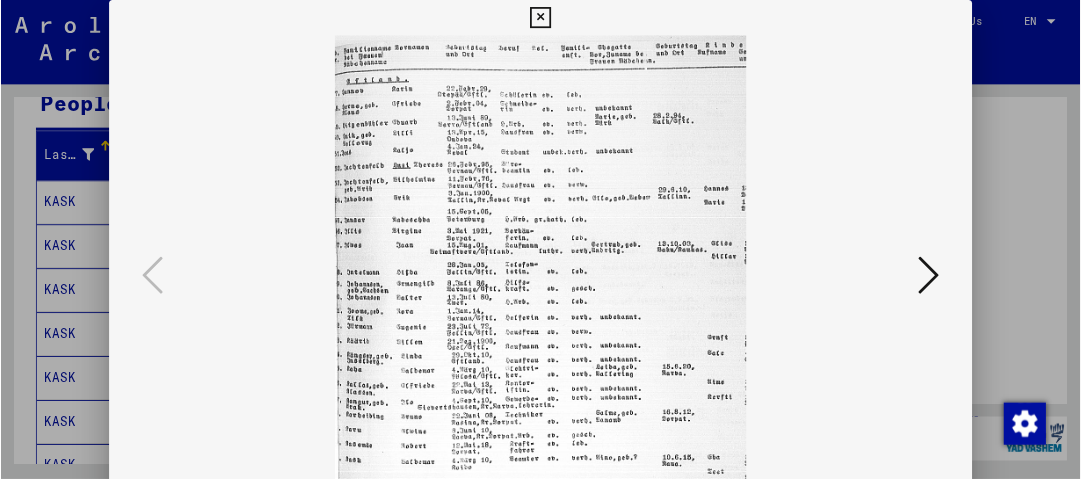 scroll, scrollTop: 200, scrollLeft: 0, axis: vertical 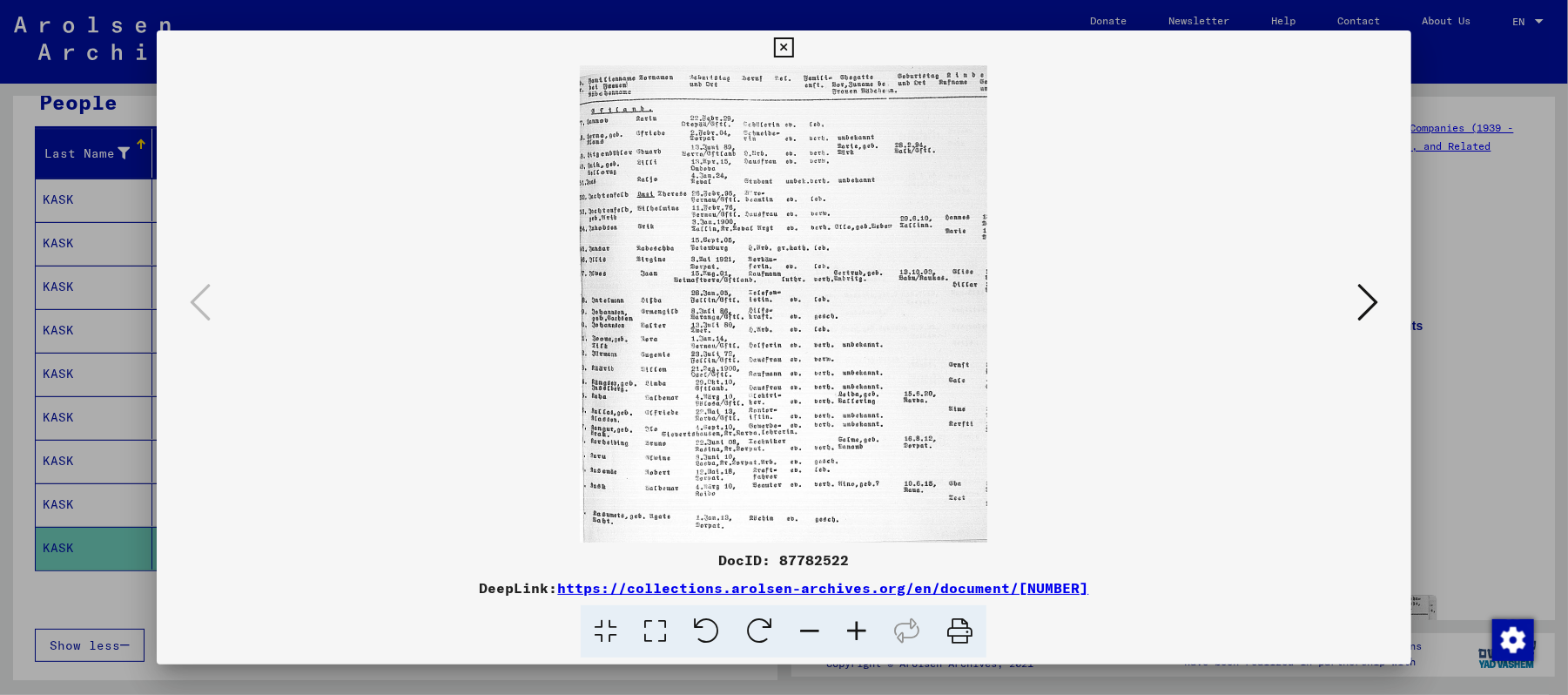 click at bounding box center (857, 631) 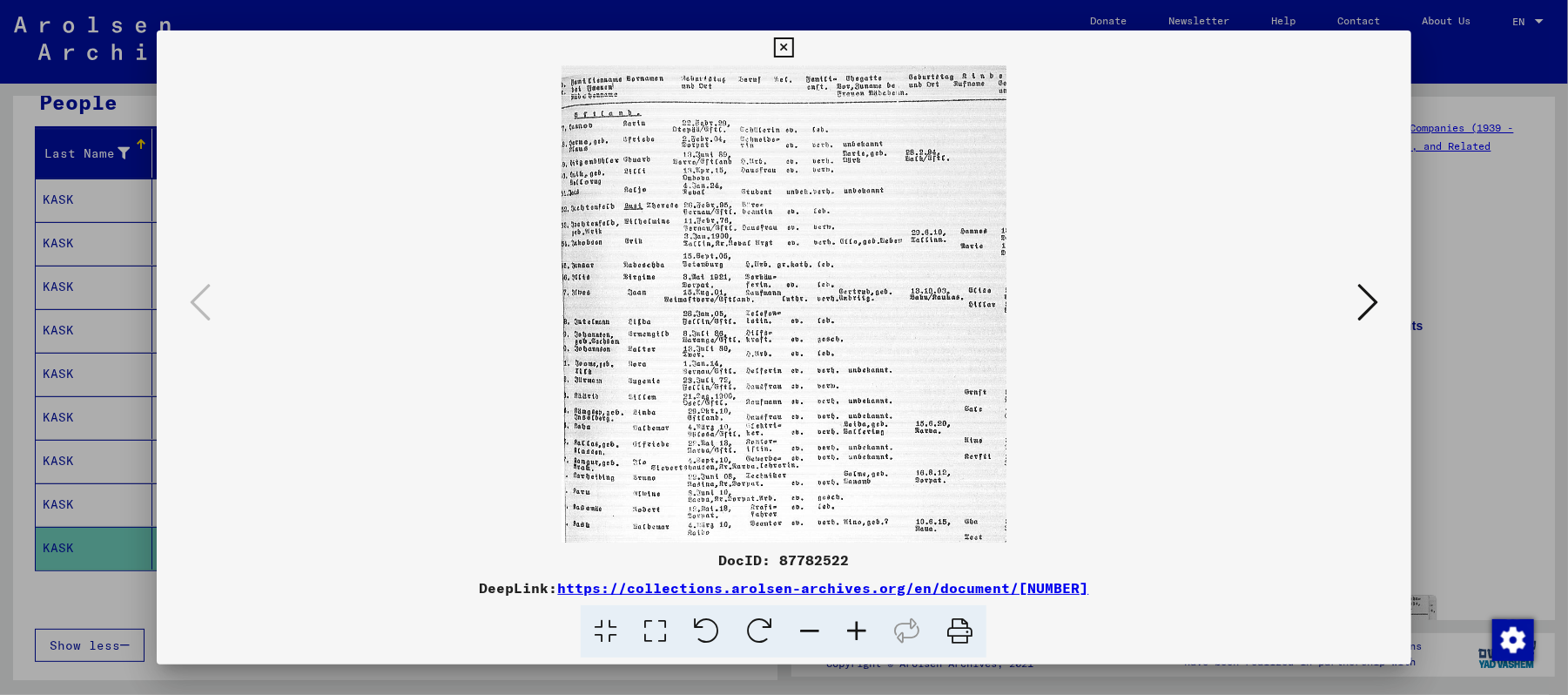 click at bounding box center (857, 631) 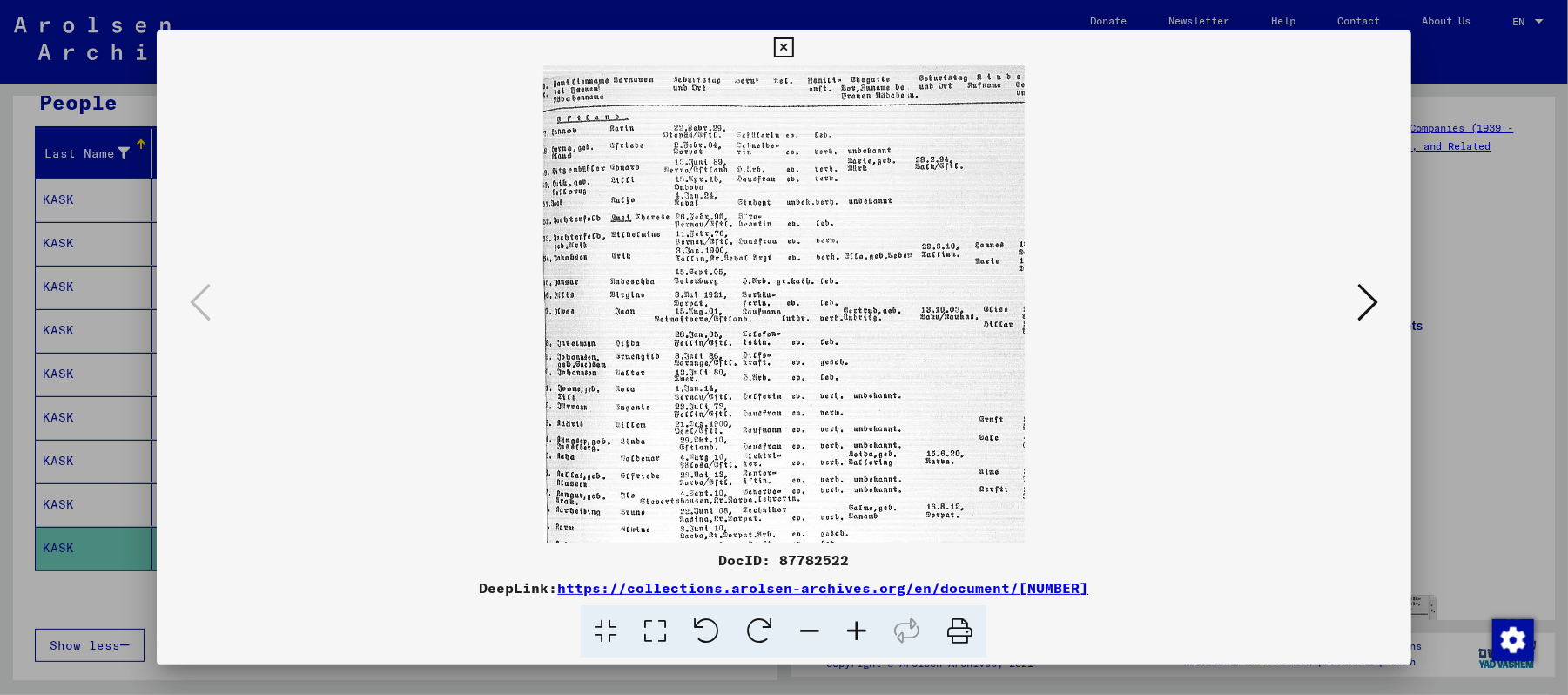 click at bounding box center [857, 631] 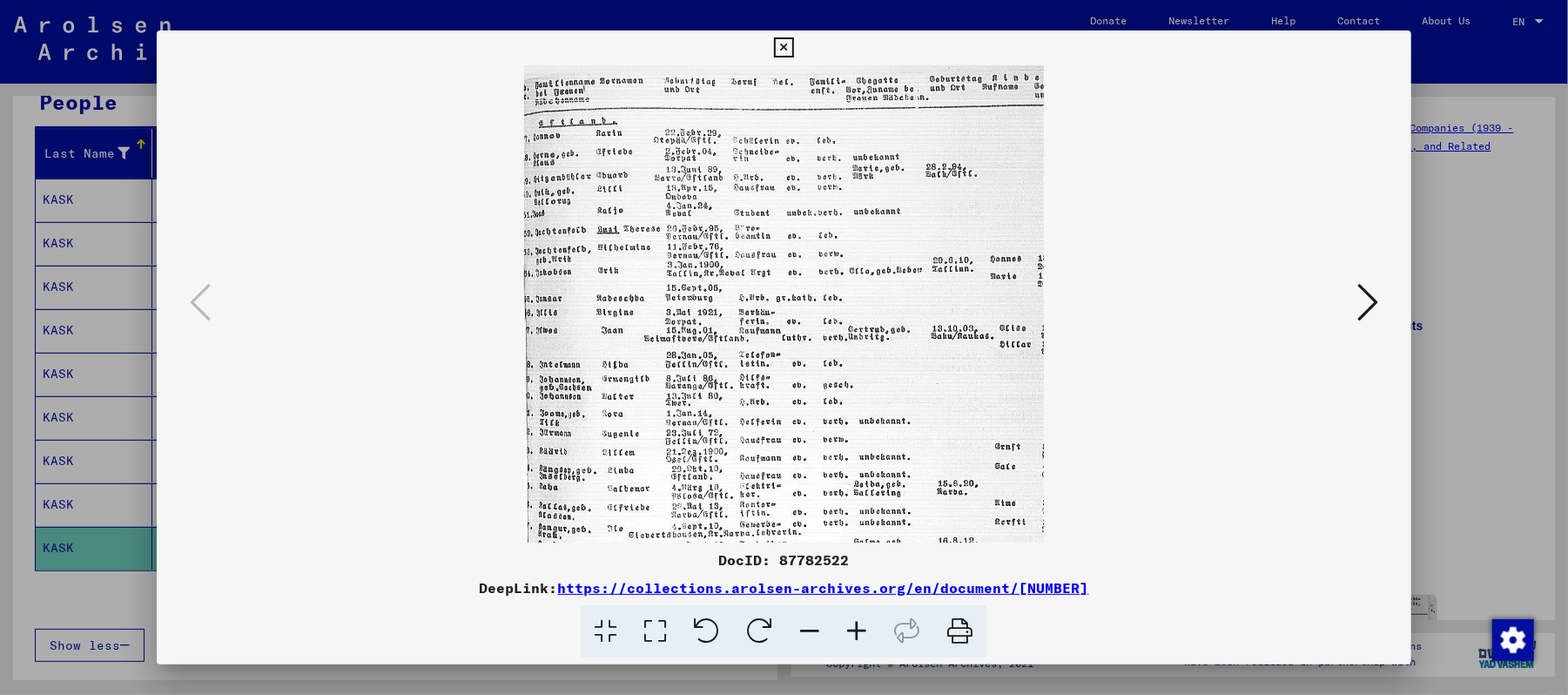 click at bounding box center (857, 631) 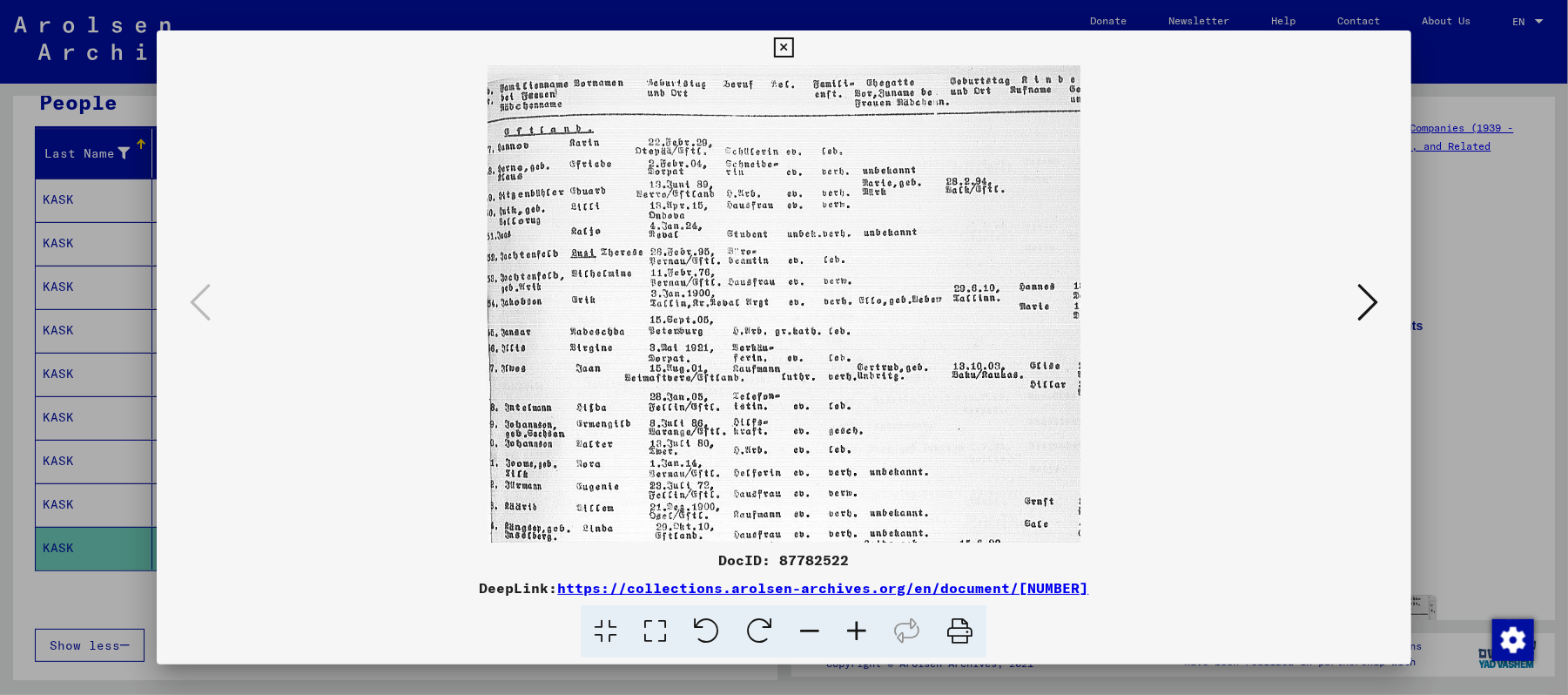 click at bounding box center (857, 631) 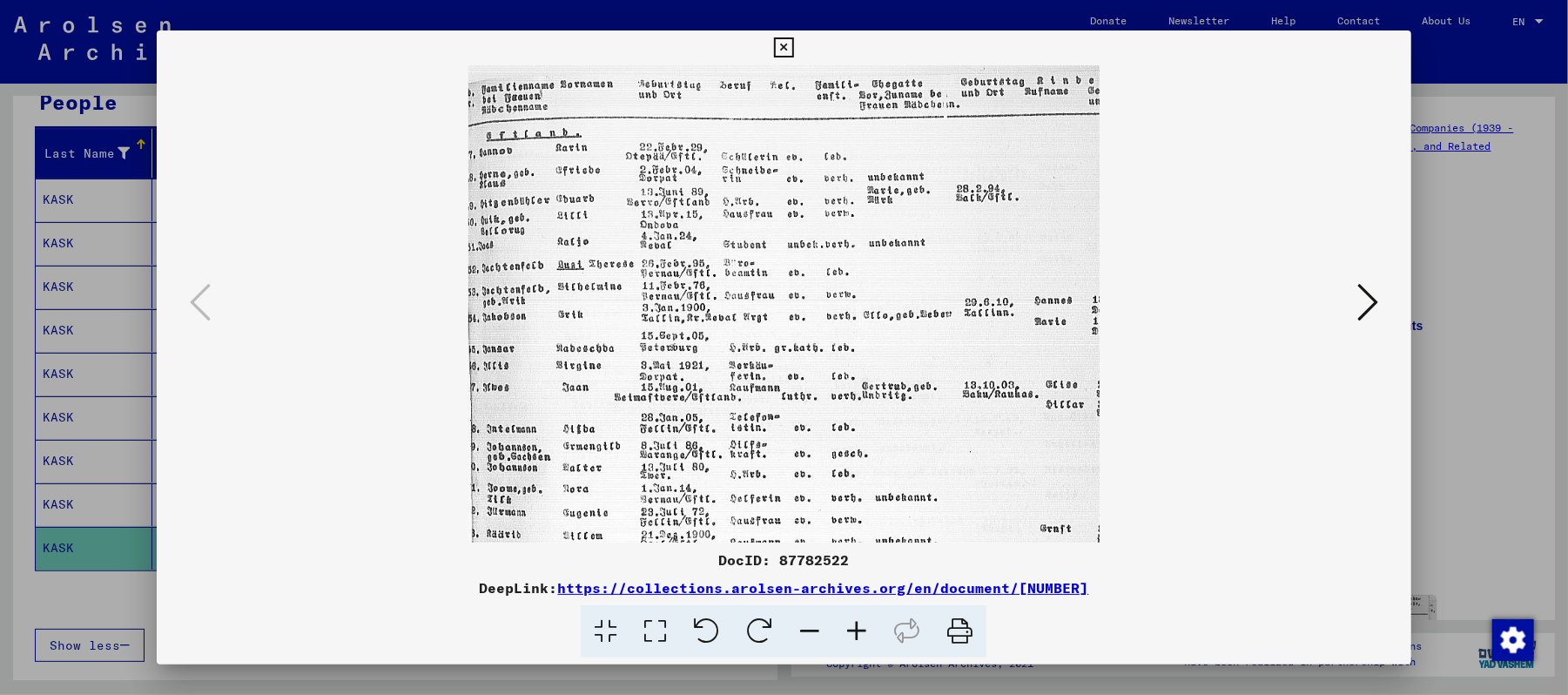 click at bounding box center (857, 631) 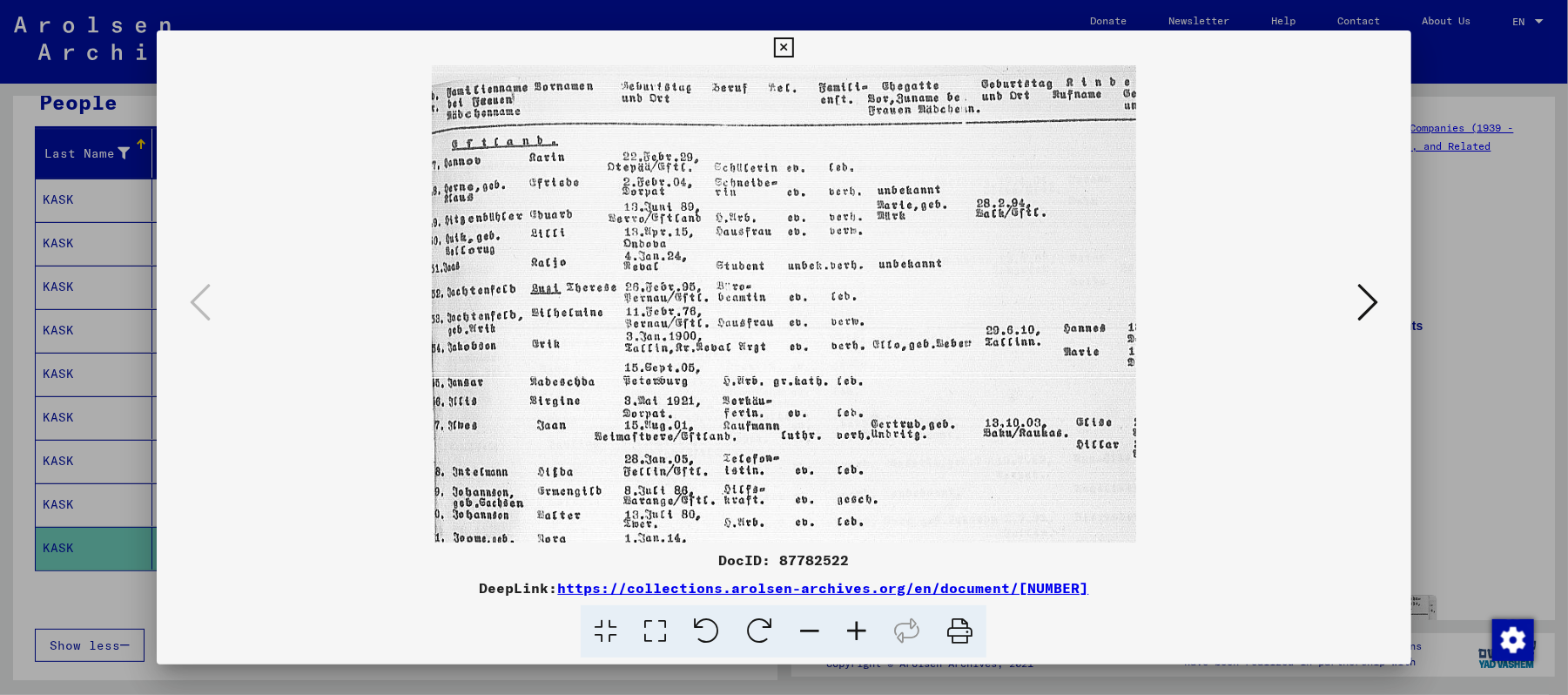 click at bounding box center [857, 631] 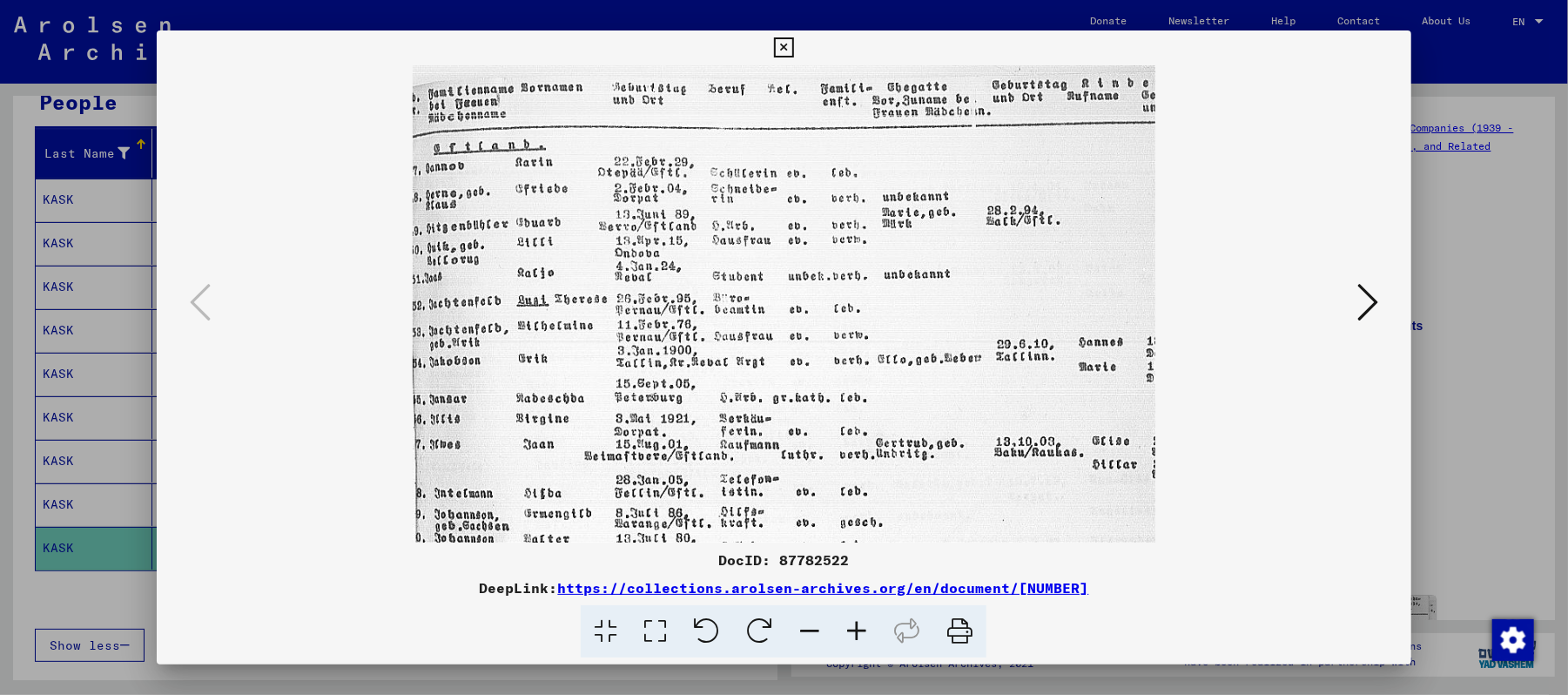 click at bounding box center [857, 631] 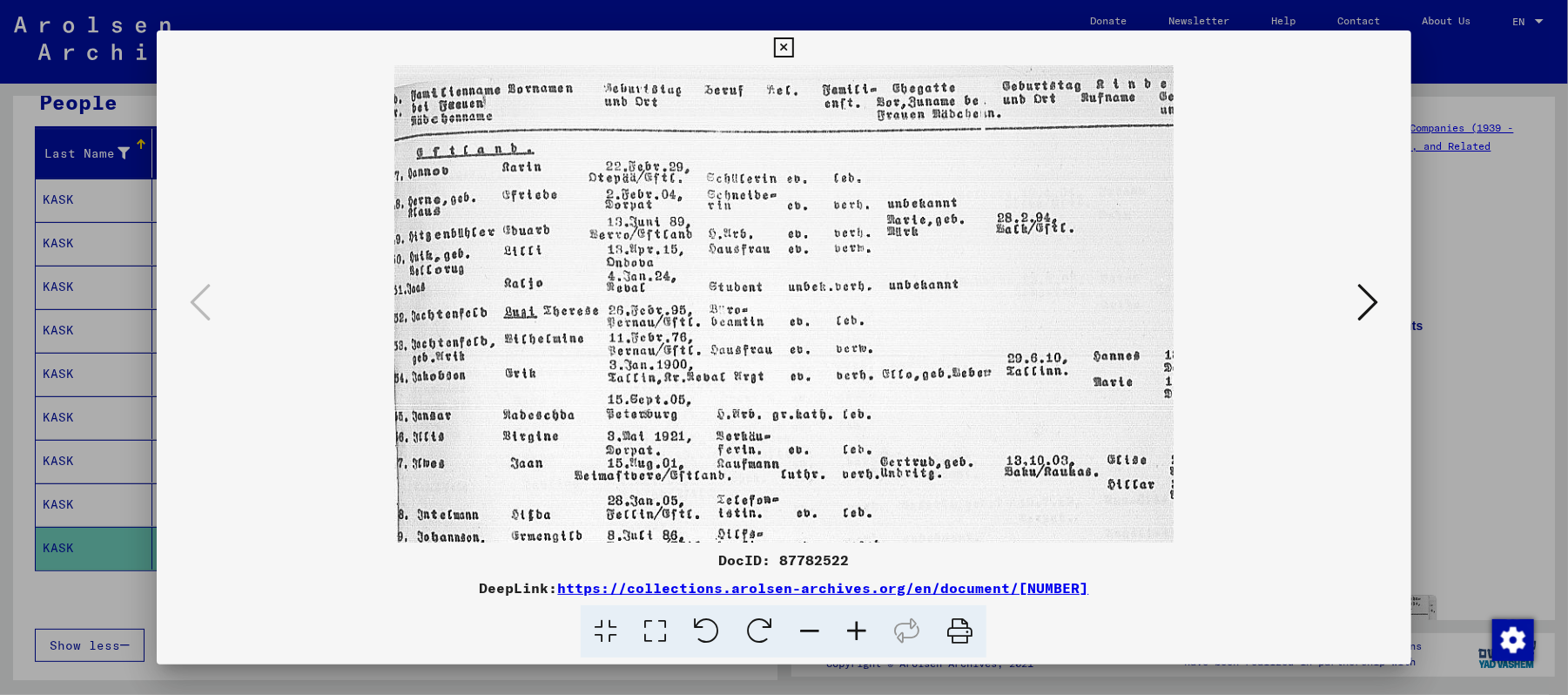 click at bounding box center (857, 631) 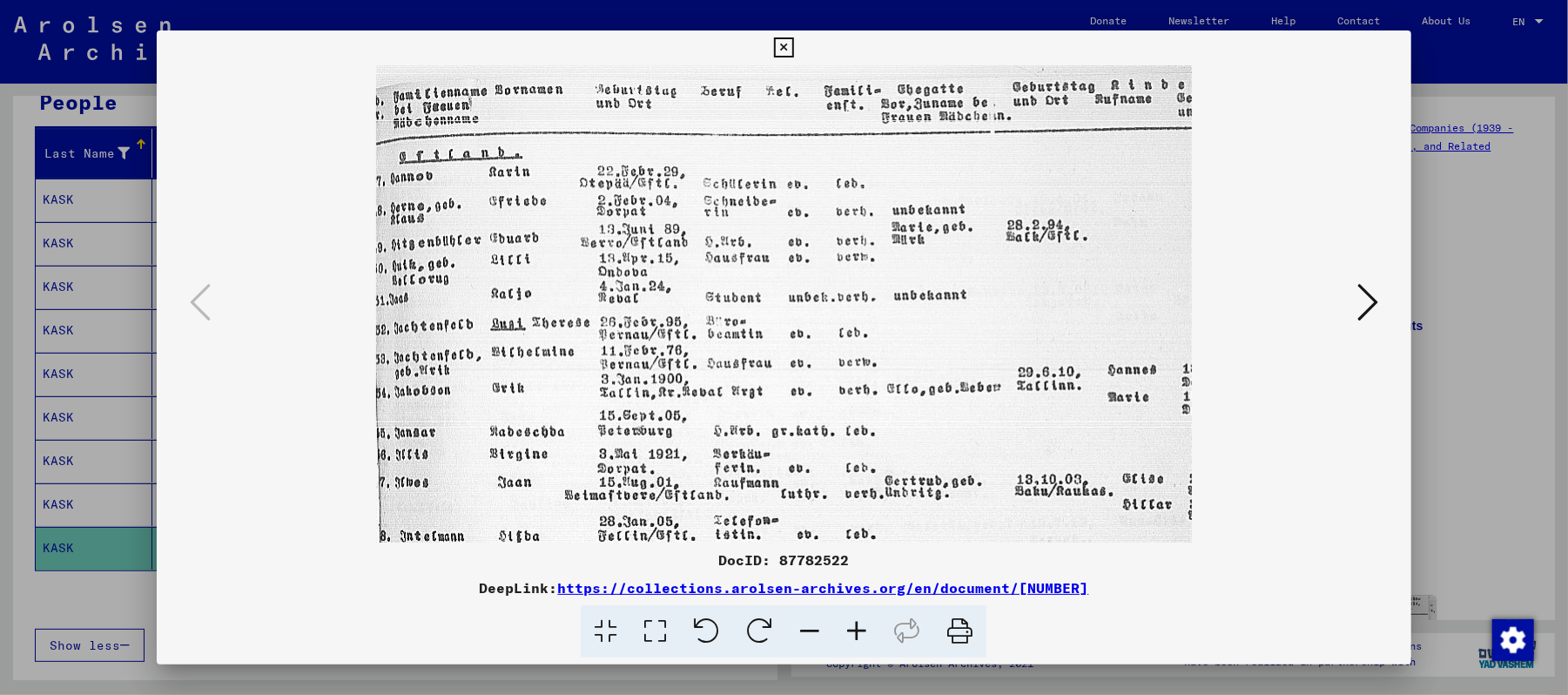 click at bounding box center [1368, 302] 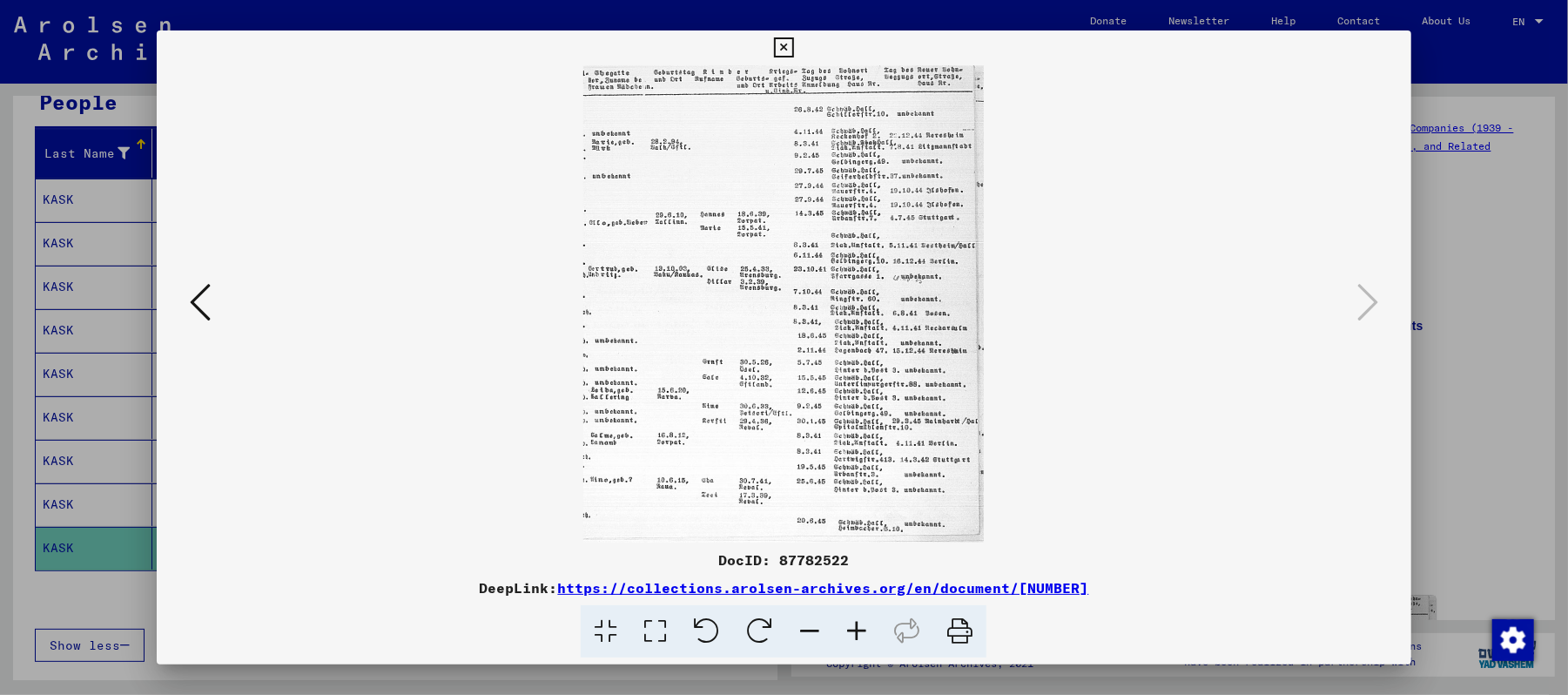 click at bounding box center [784, 48] 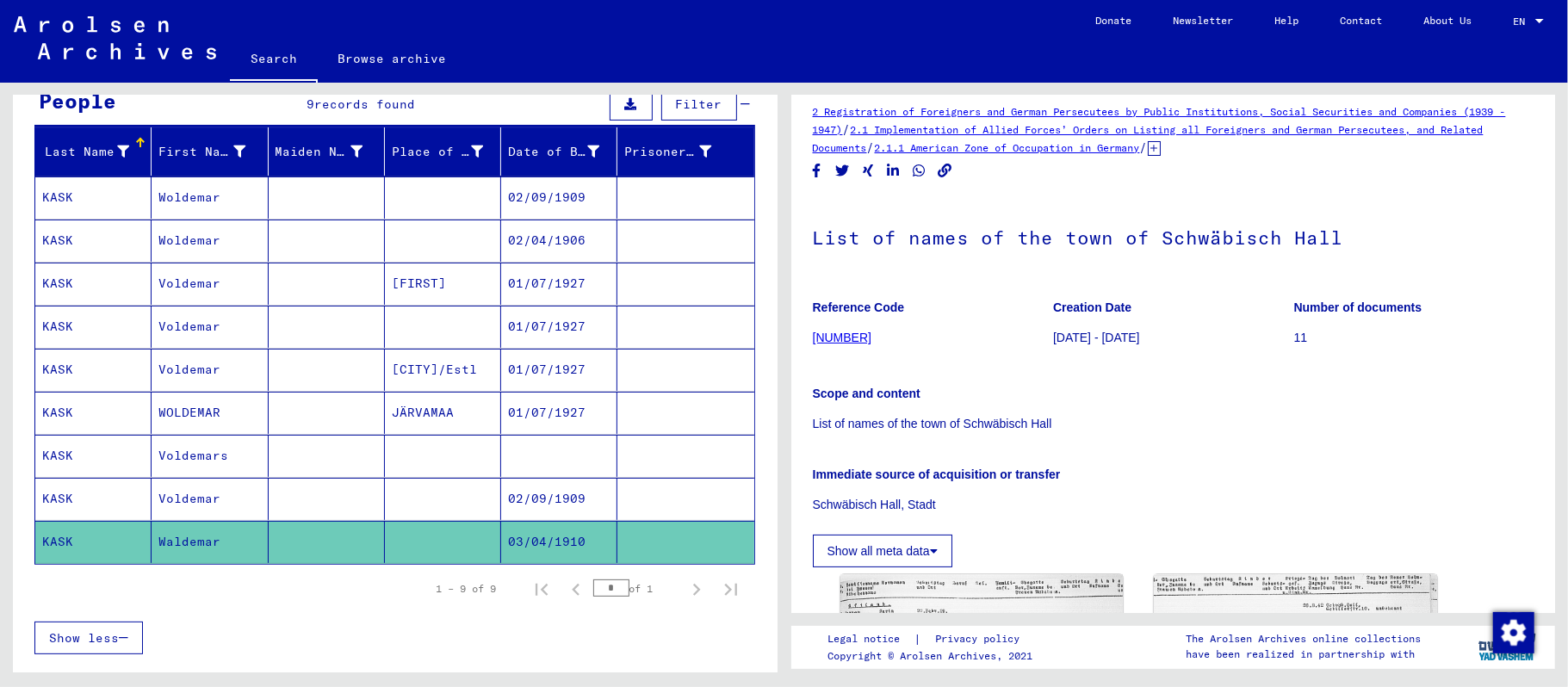 scroll, scrollTop: 0, scrollLeft: 0, axis: both 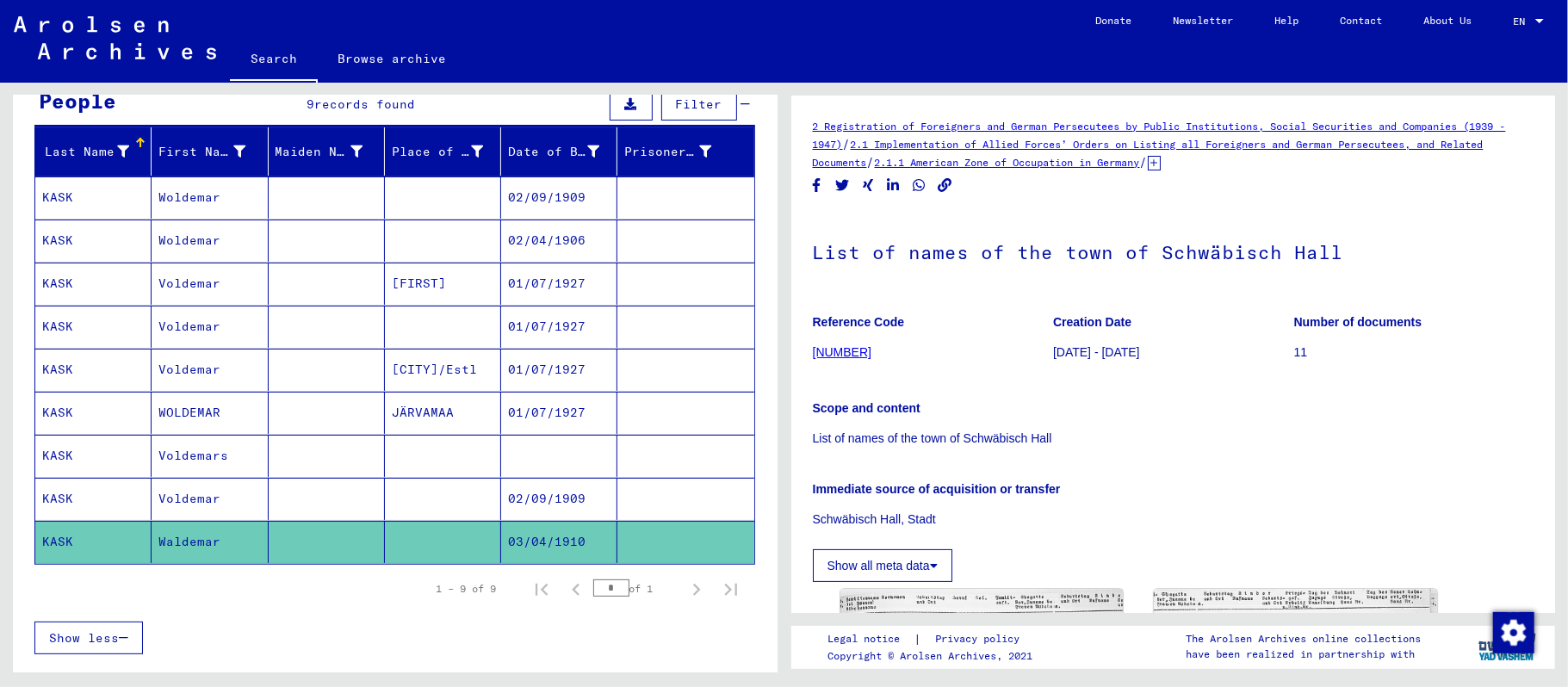 click on "[NUMBER]" 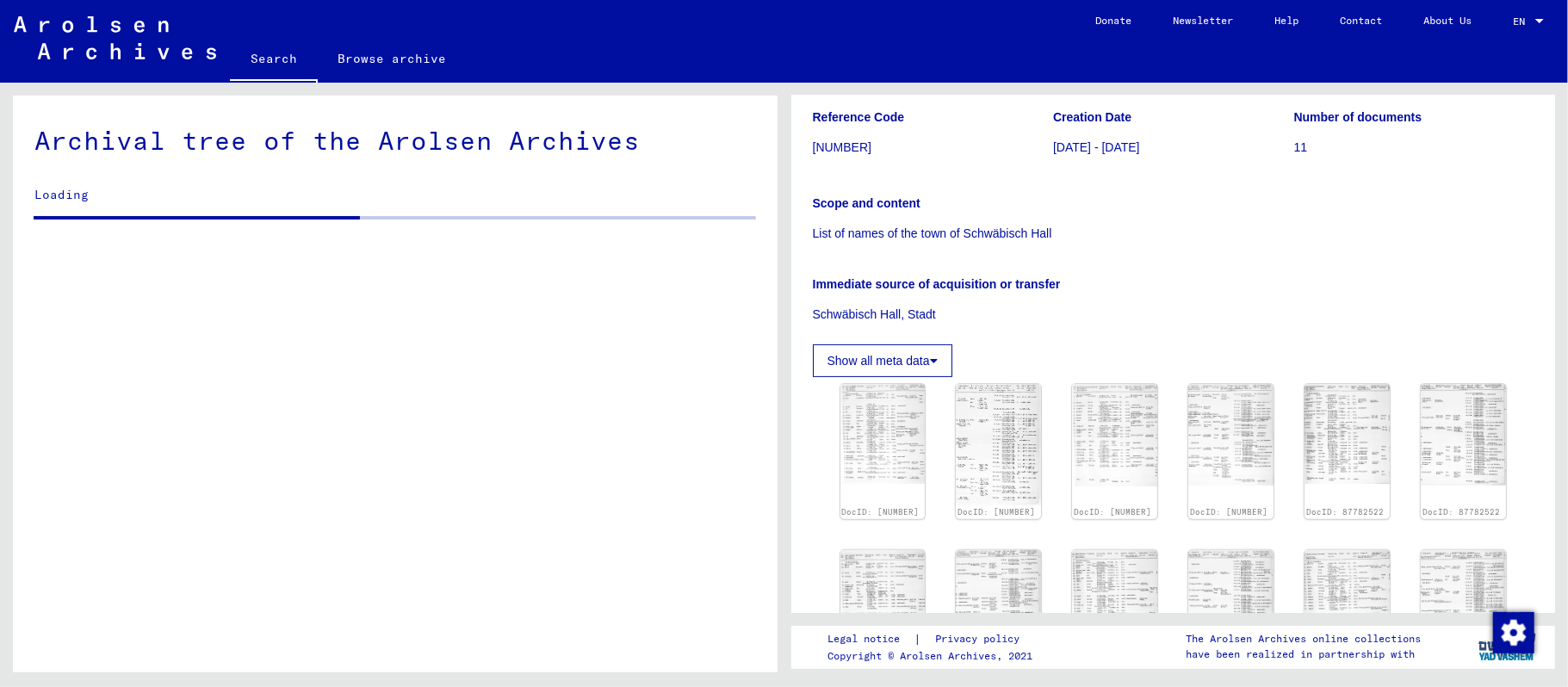 scroll, scrollTop: 229, scrollLeft: 0, axis: vertical 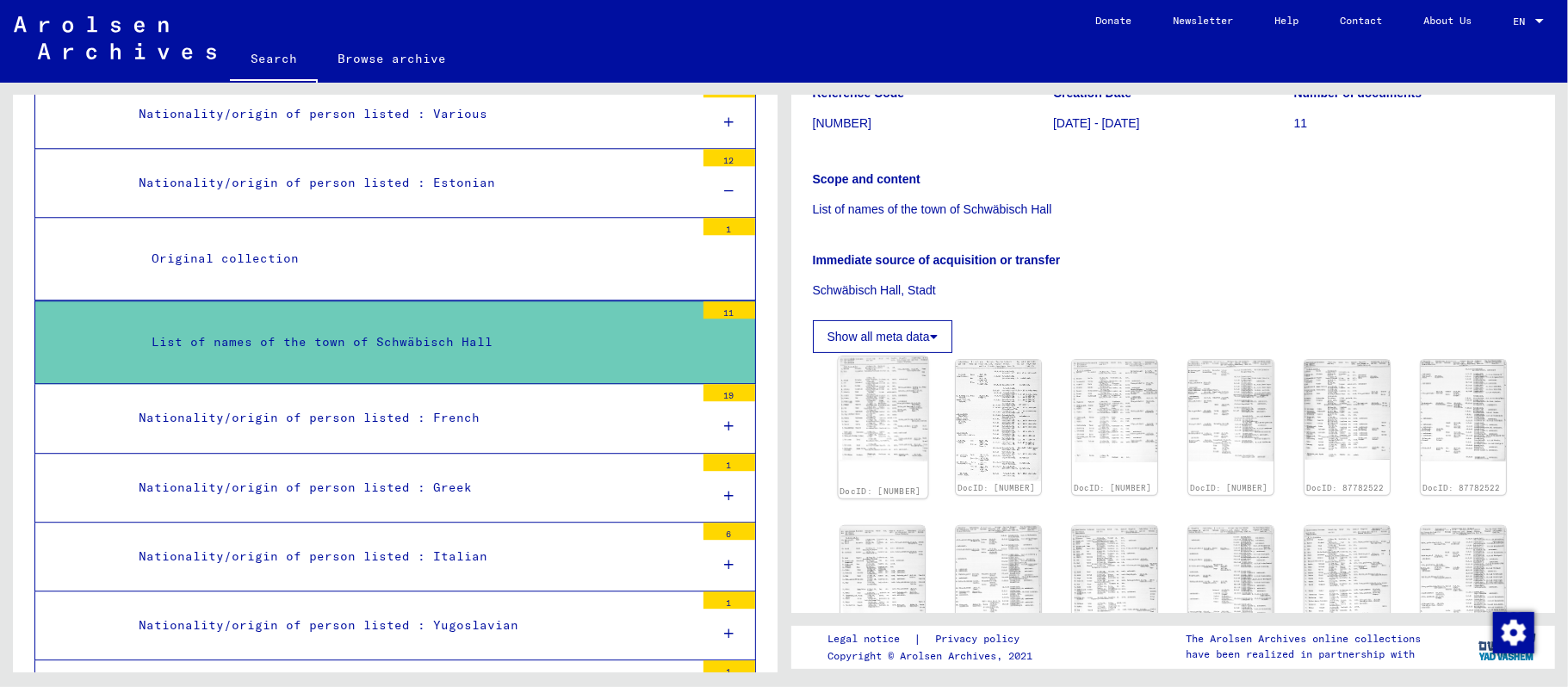 click 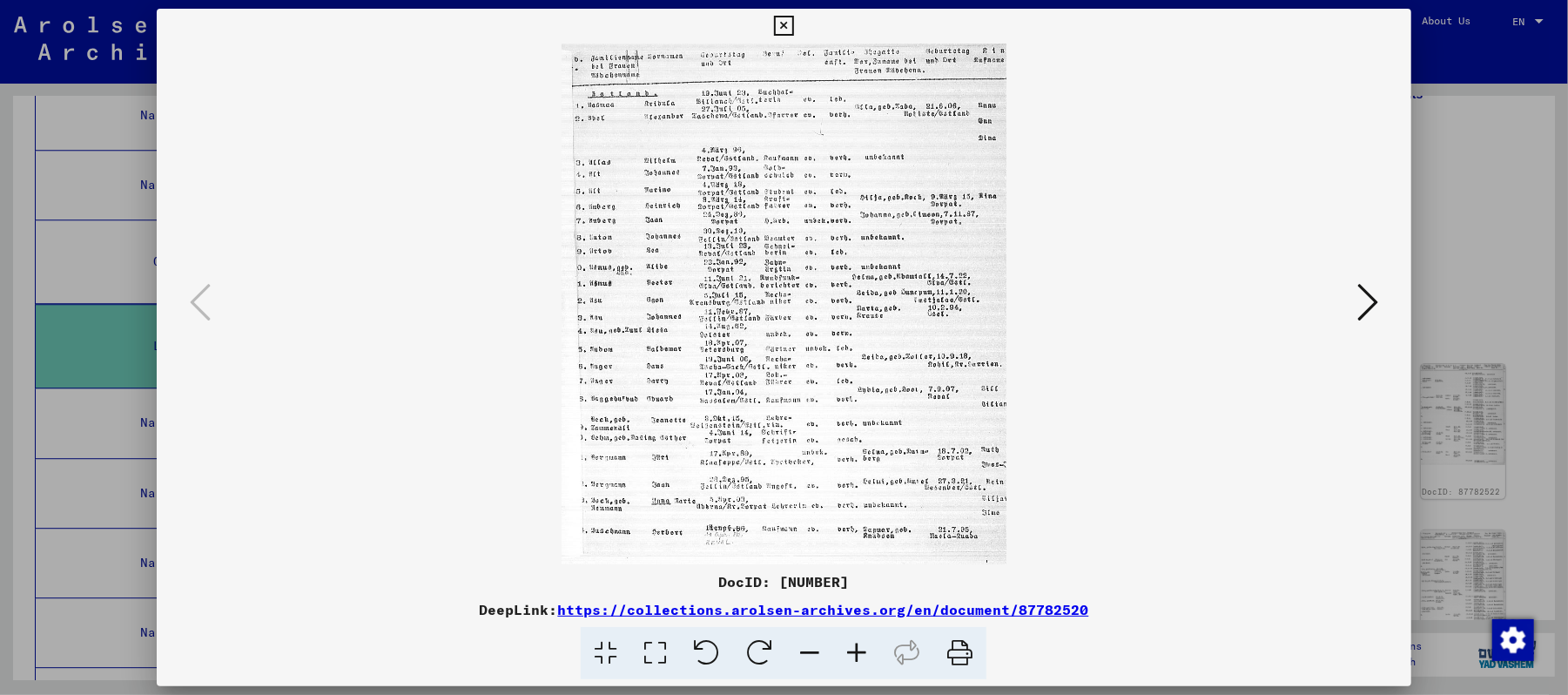 click at bounding box center (857, 653) 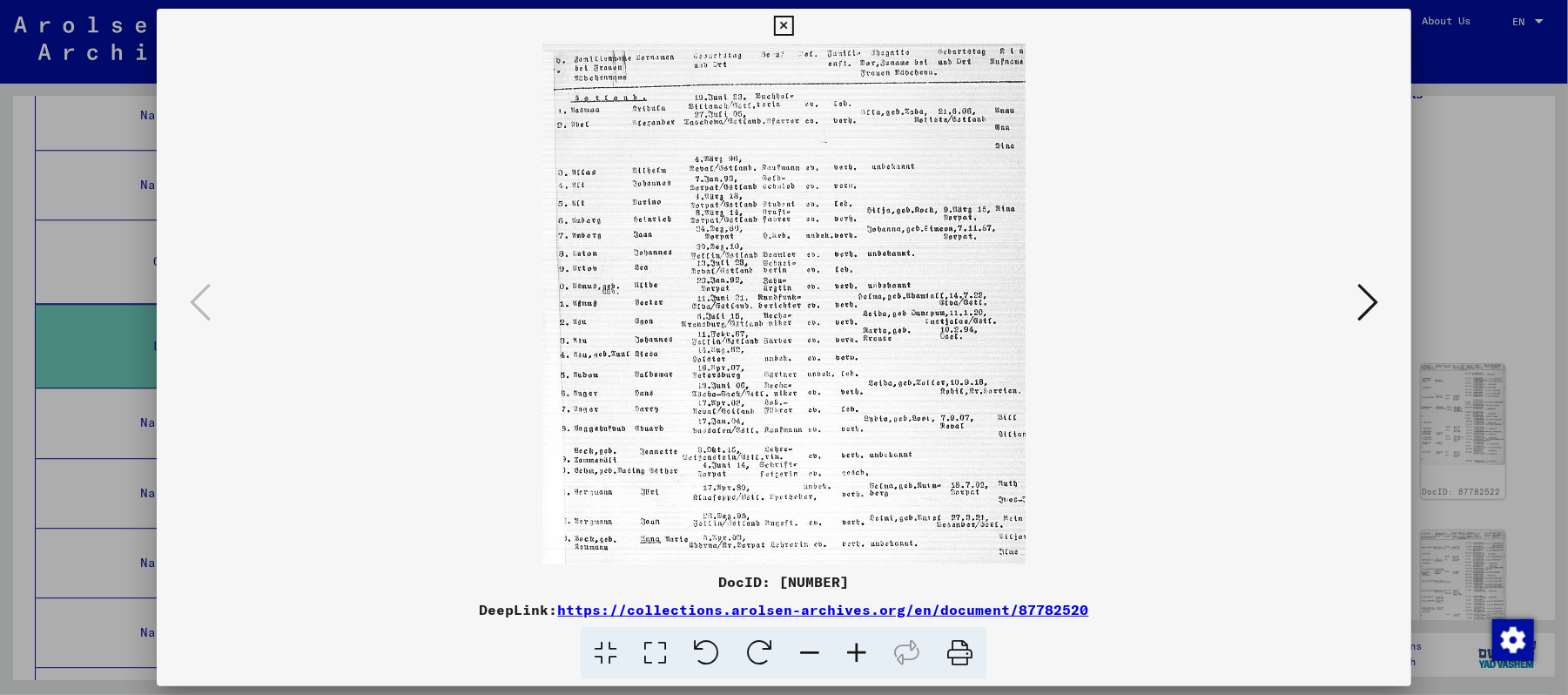 click at bounding box center [857, 653] 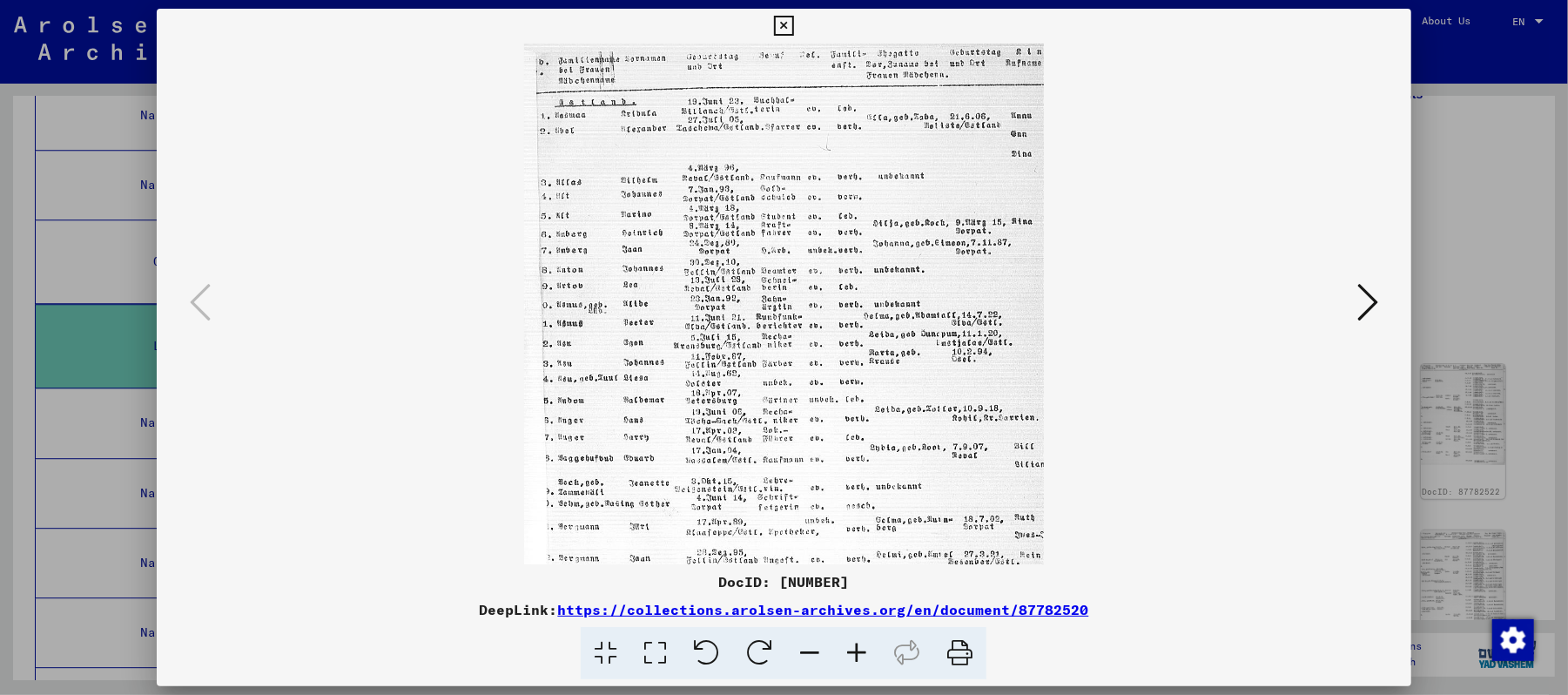 click at bounding box center (857, 653) 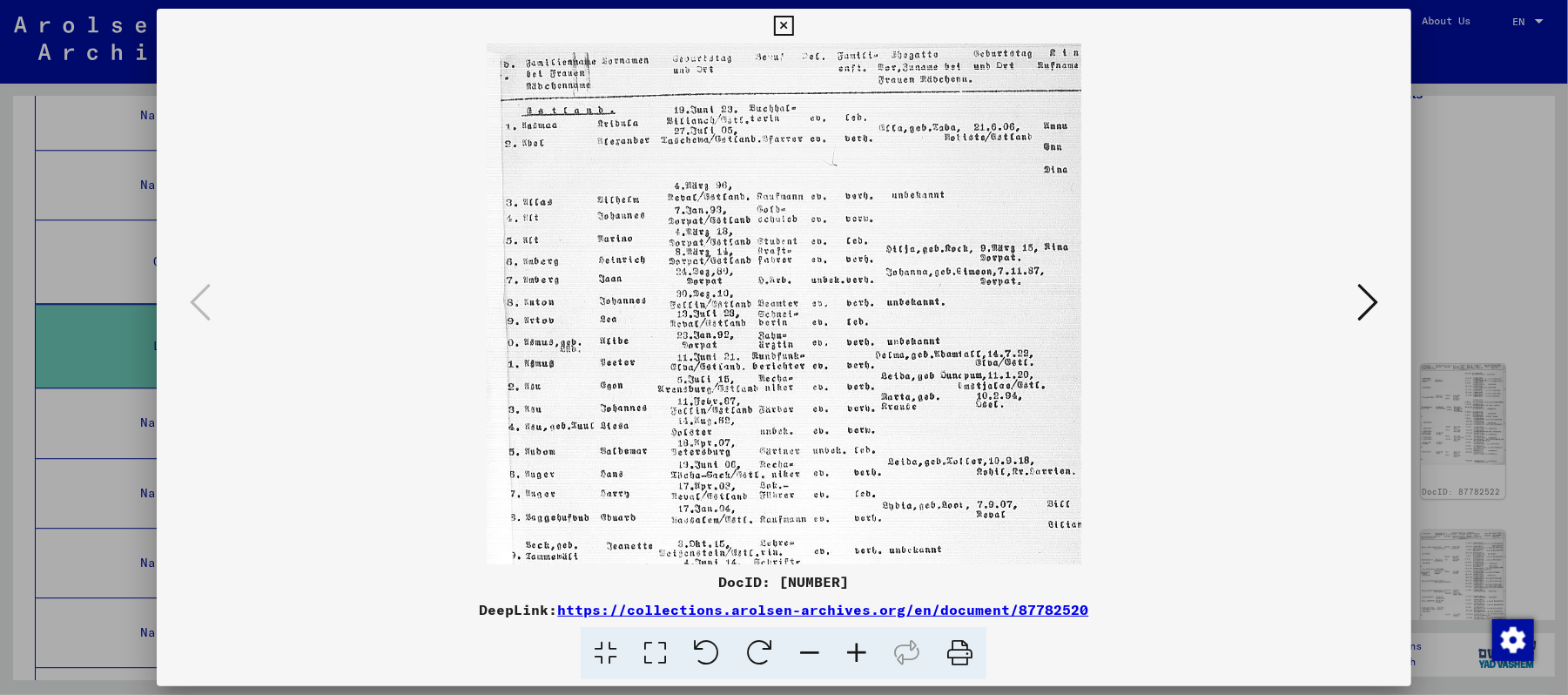 click at bounding box center (857, 653) 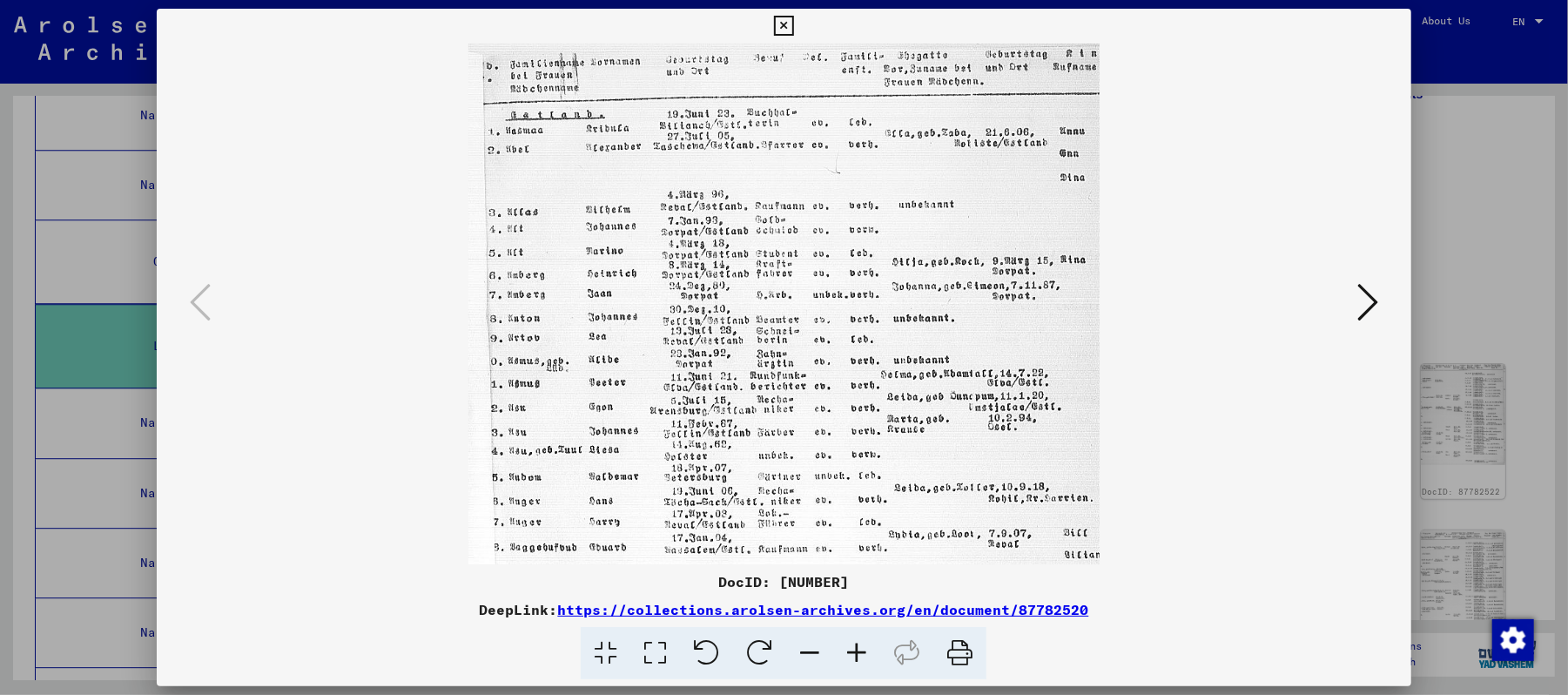click at bounding box center (857, 653) 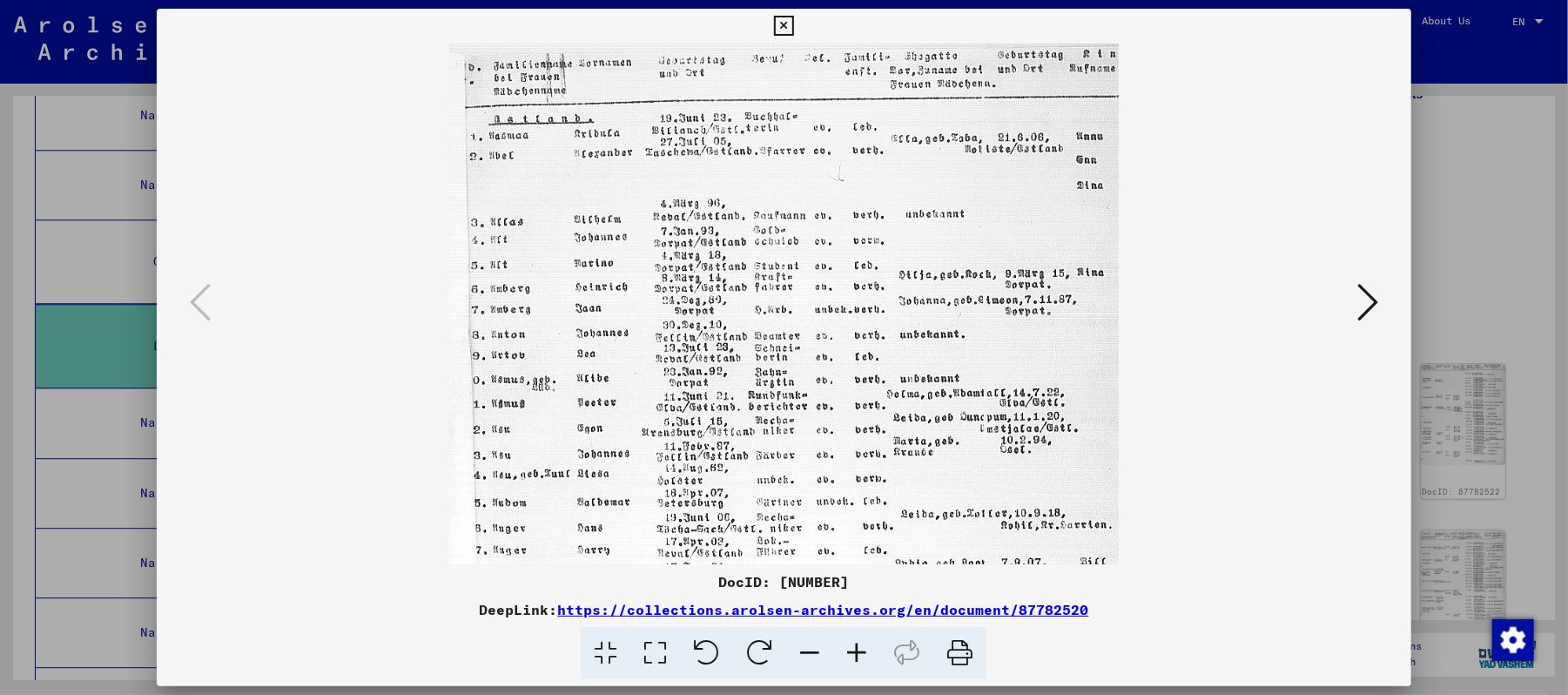 click at bounding box center [857, 653] 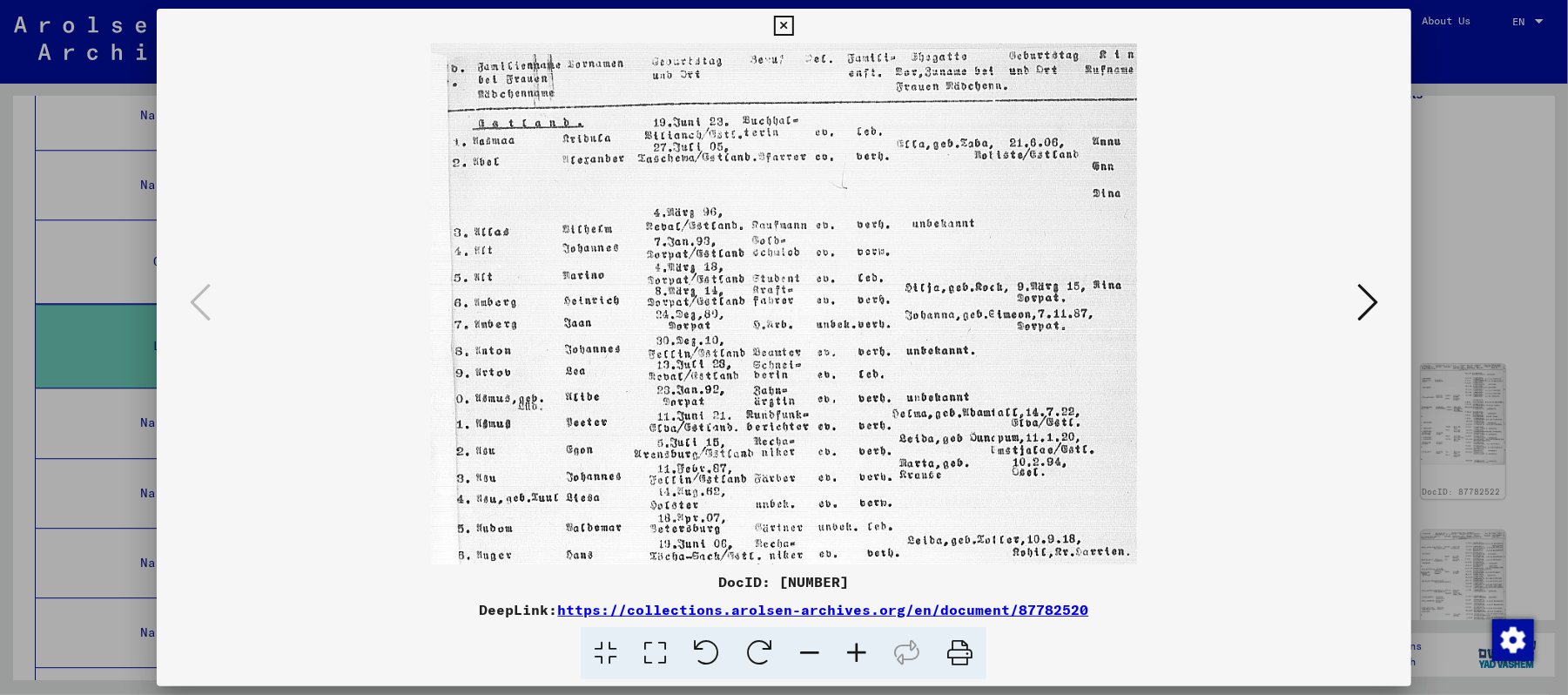 click at bounding box center (857, 653) 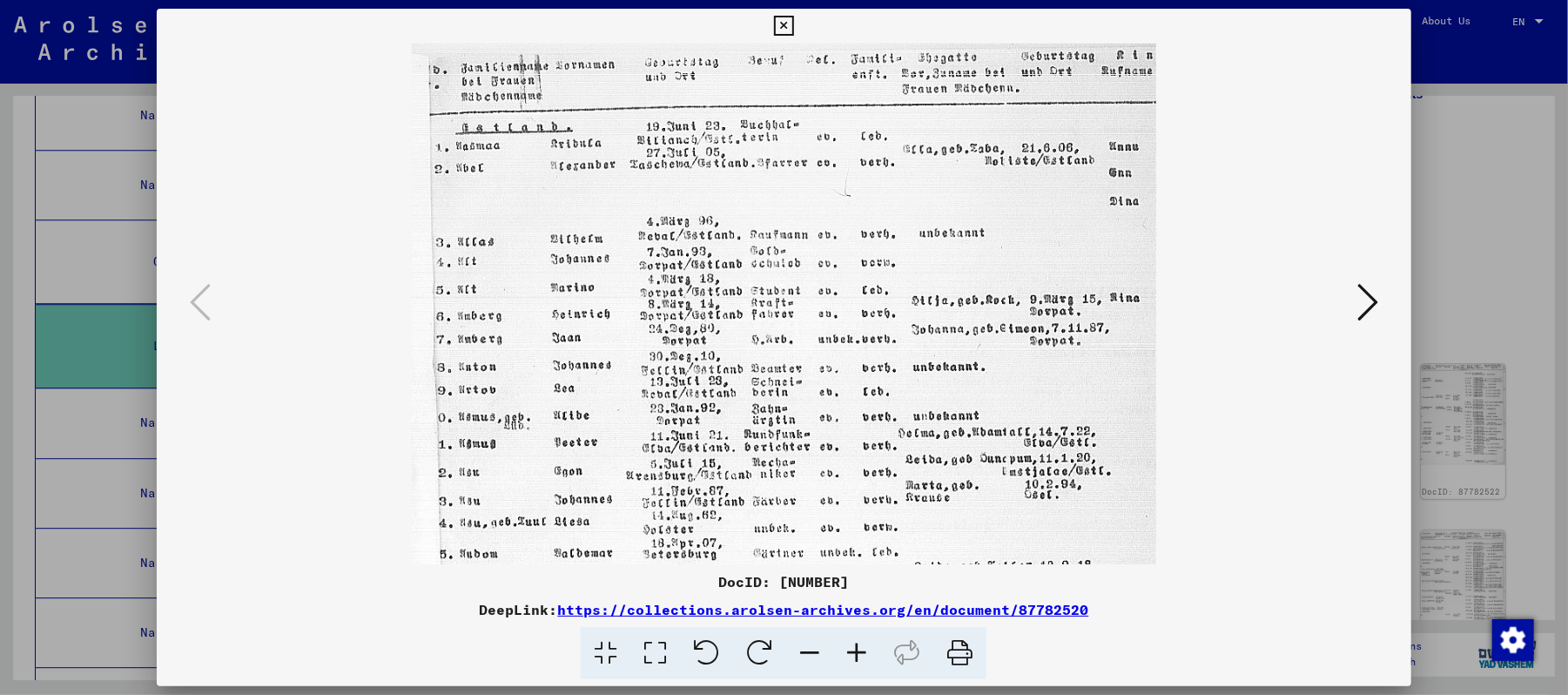 click at bounding box center (857, 653) 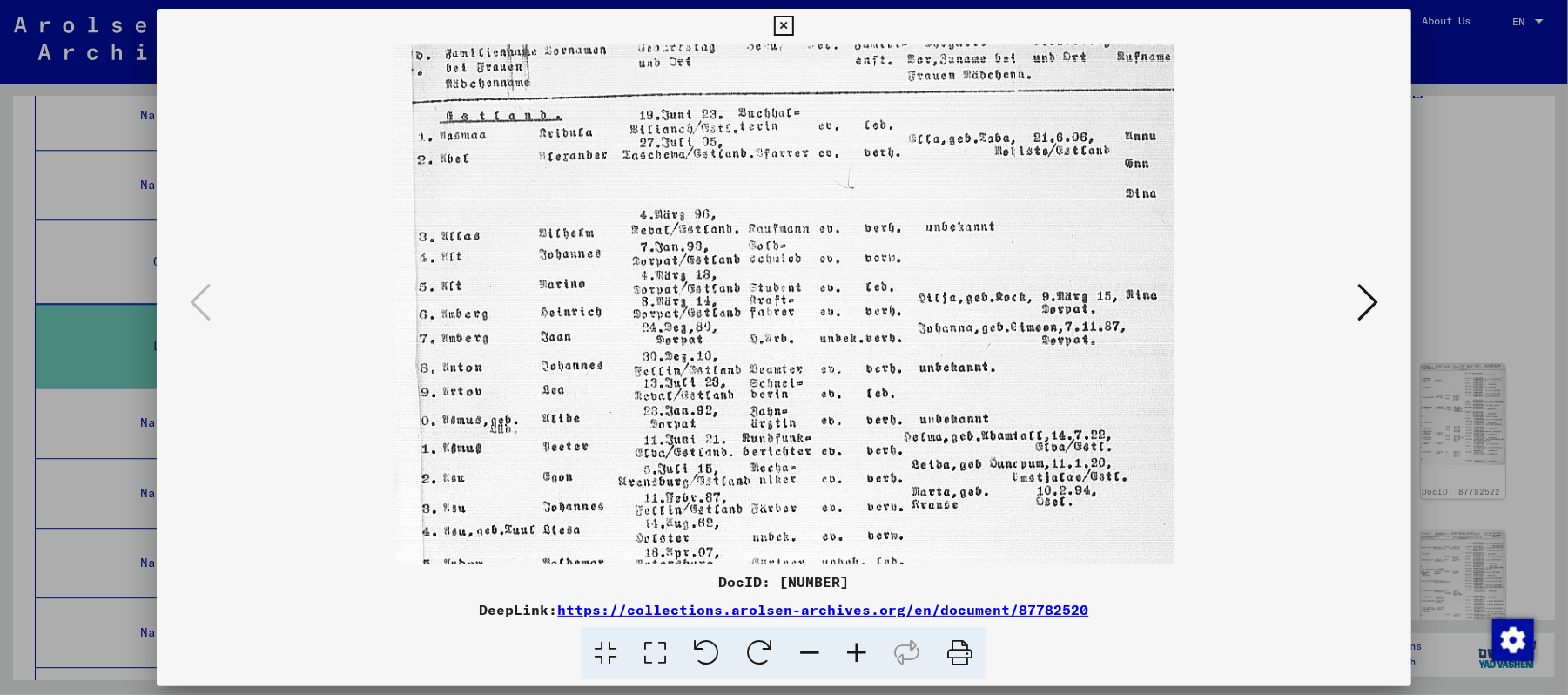 scroll, scrollTop: 0, scrollLeft: 0, axis: both 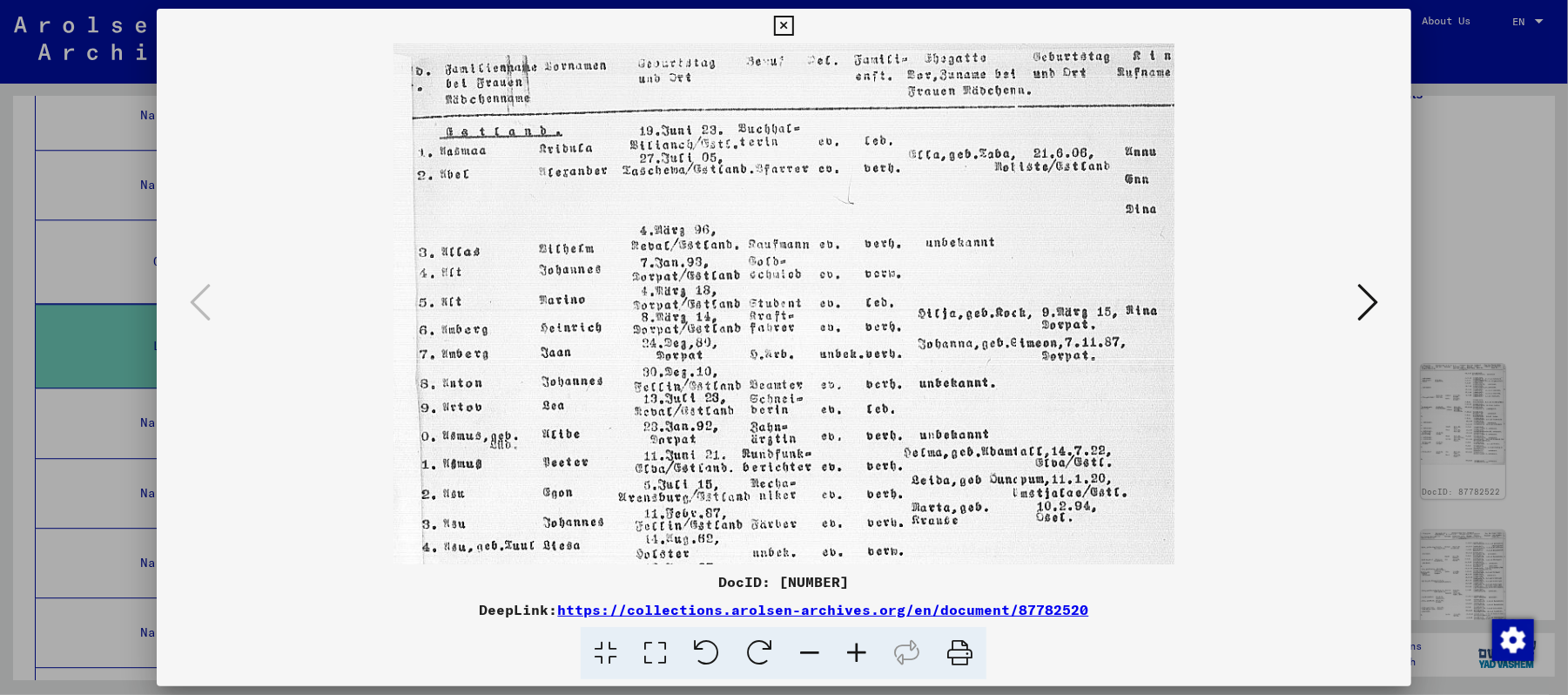 drag, startPoint x: 888, startPoint y: 527, endPoint x: 865, endPoint y: 549, distance: 31.827661 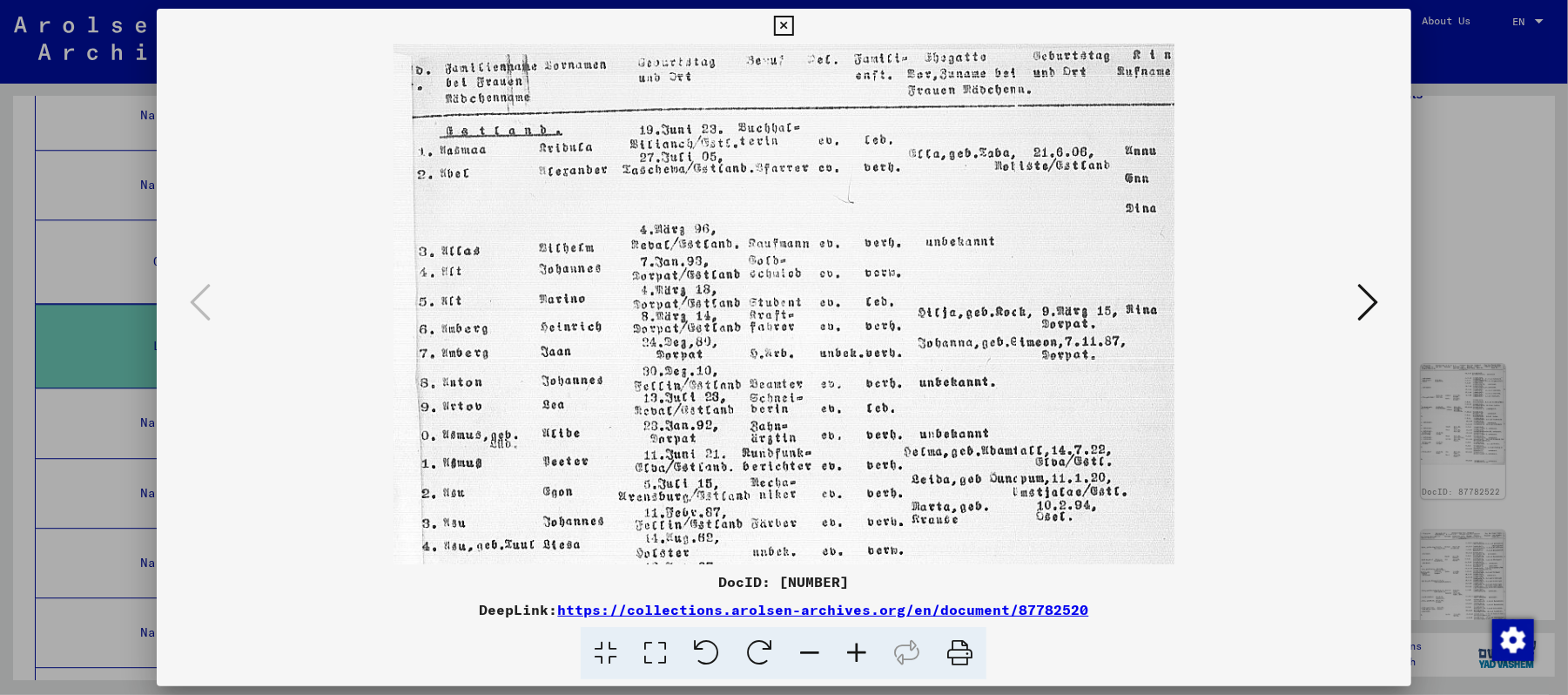 click at bounding box center [1368, 302] 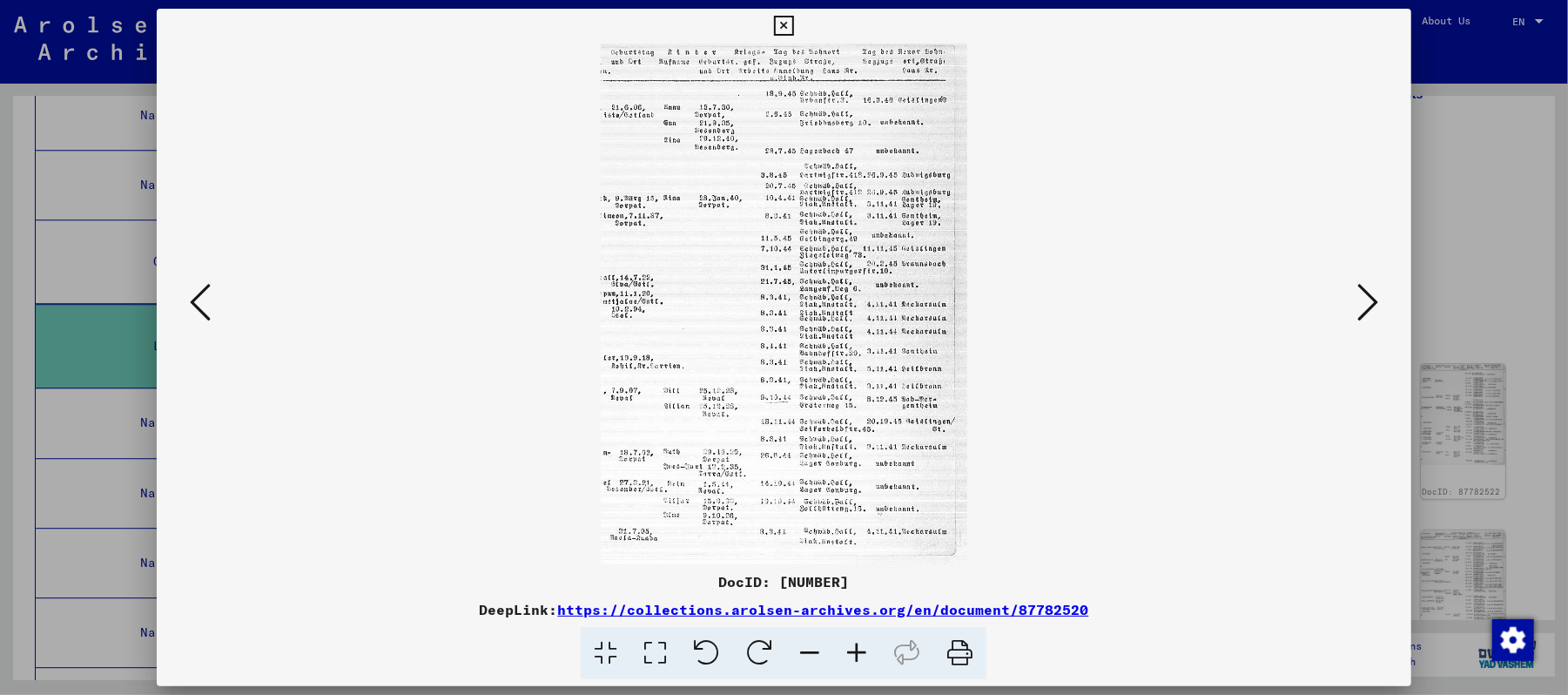 click at bounding box center (1368, 303) 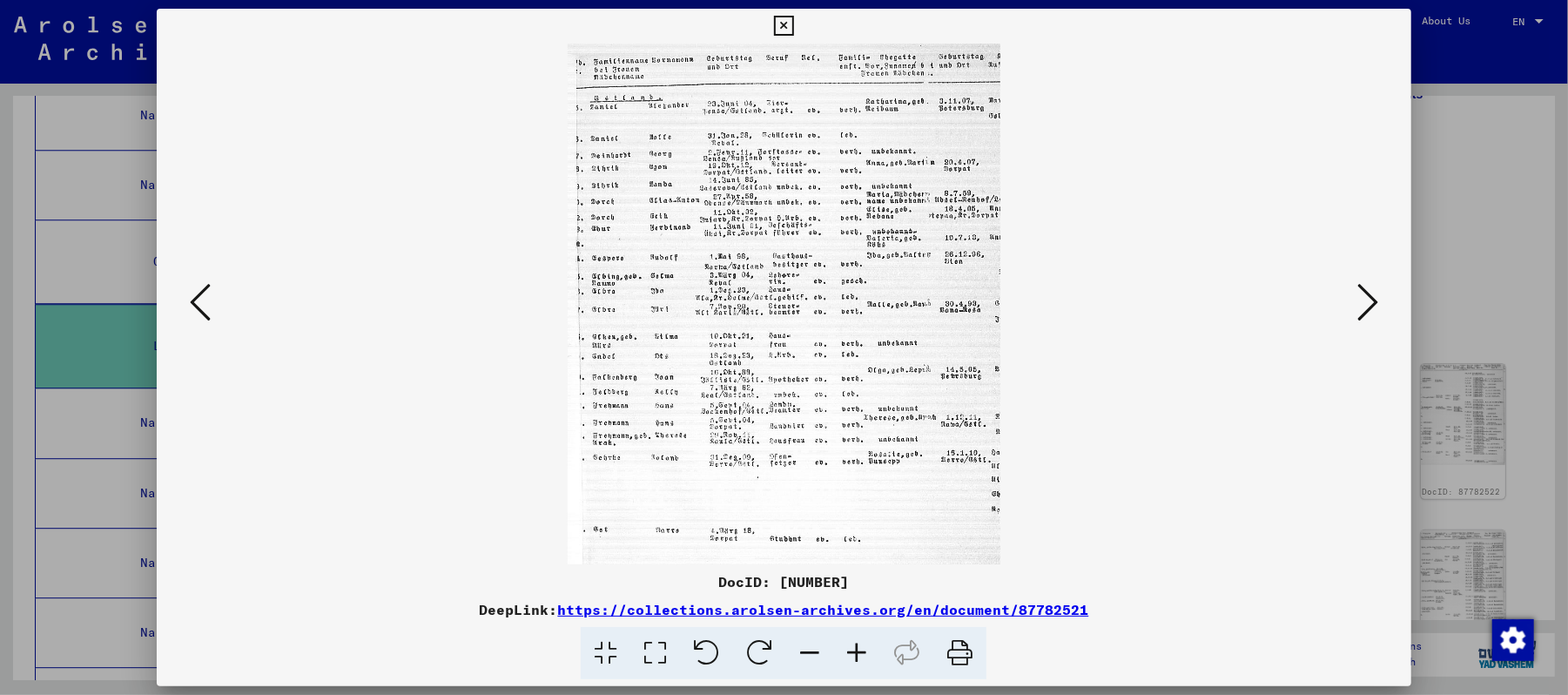 click at bounding box center [857, 653] 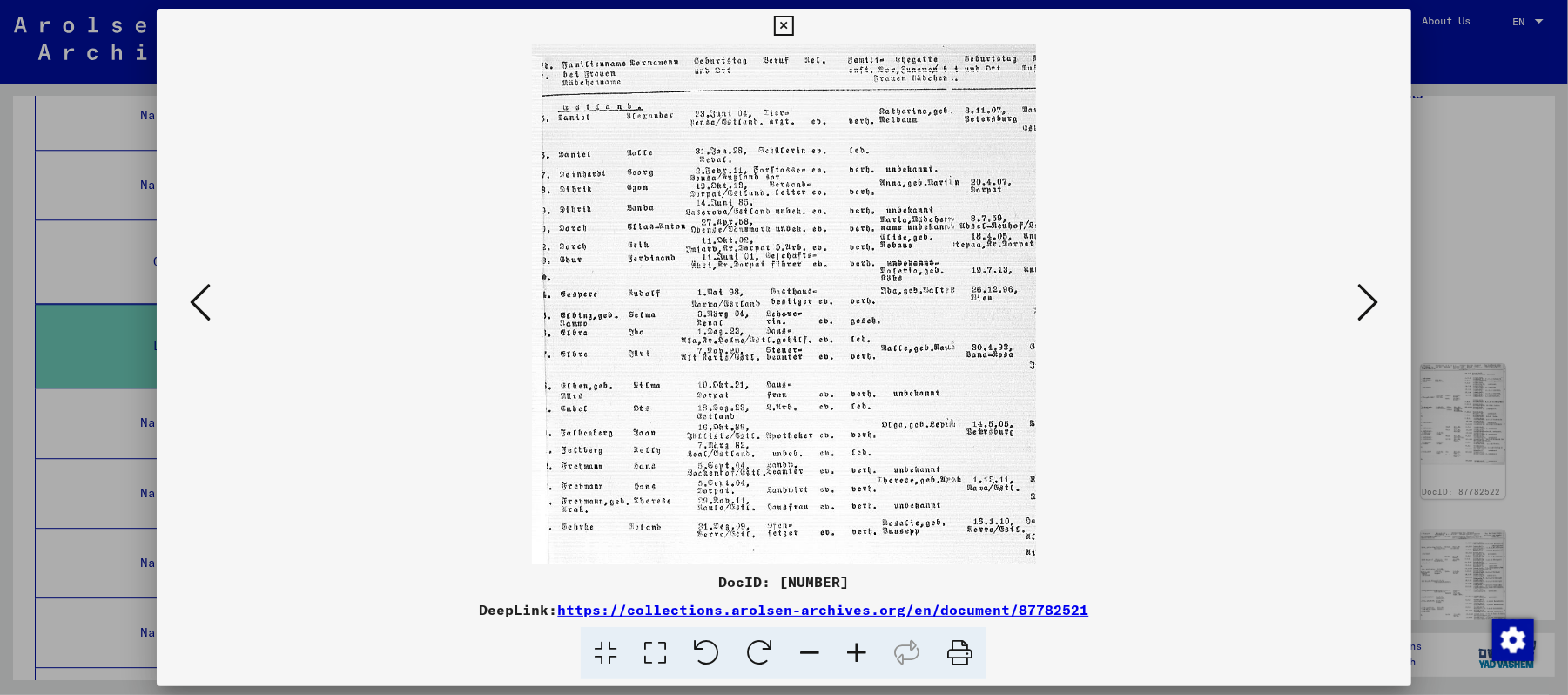 click at bounding box center [857, 653] 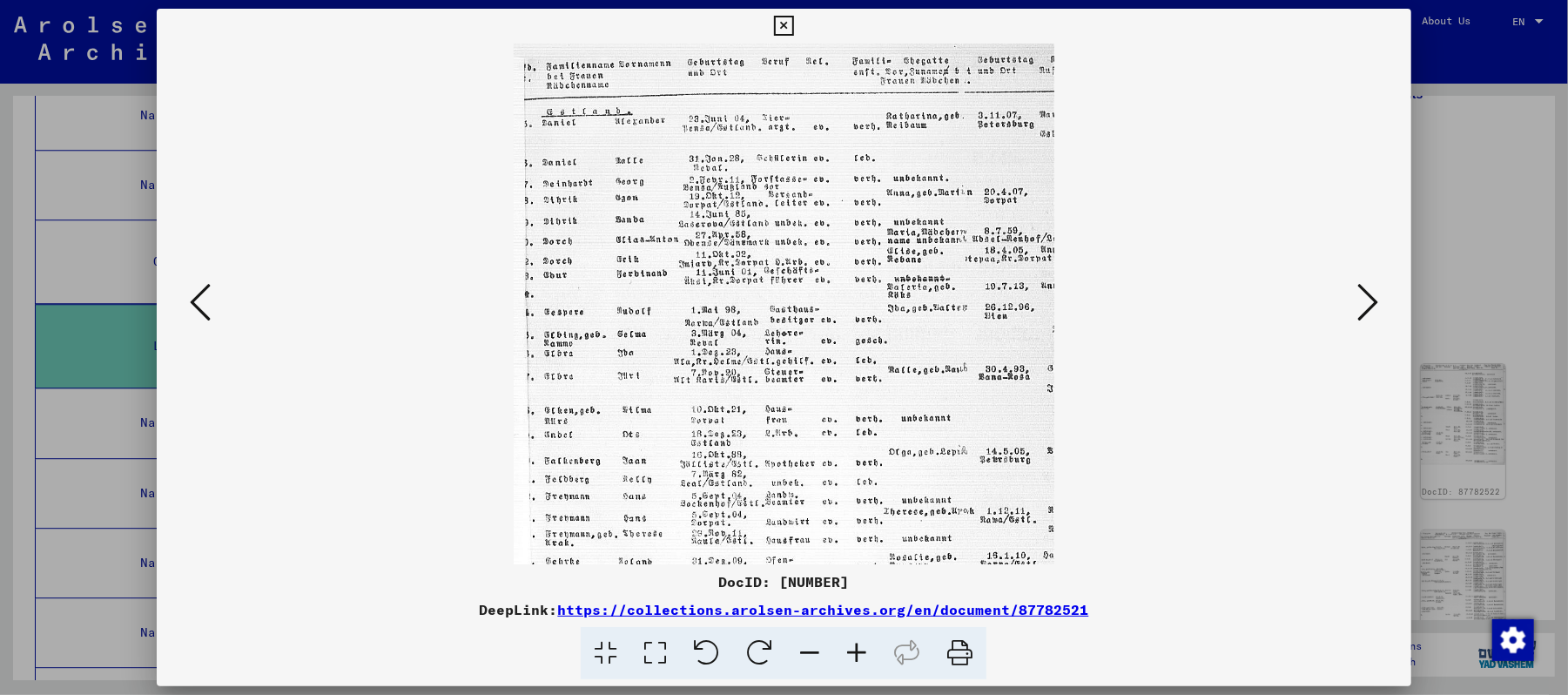 click at bounding box center [857, 653] 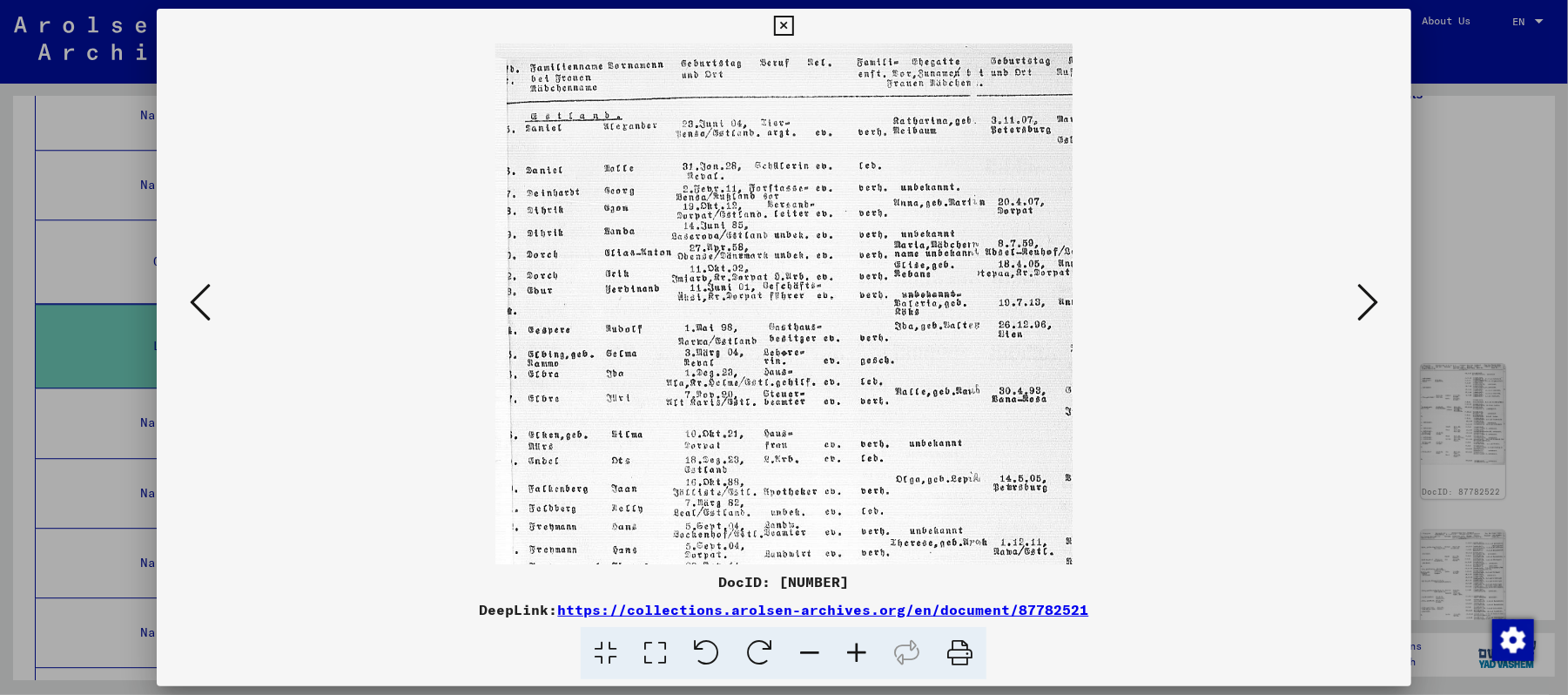 click at bounding box center (857, 653) 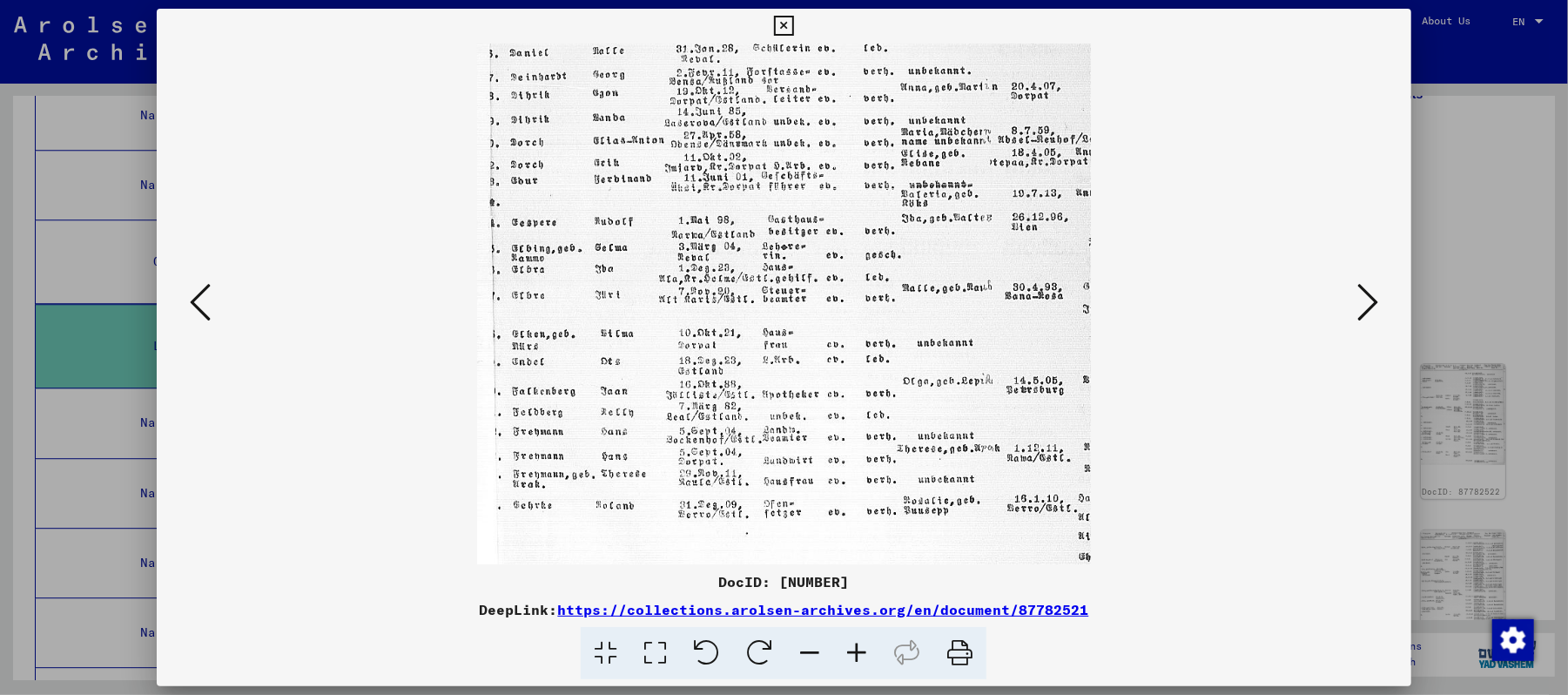 scroll, scrollTop: 129, scrollLeft: 0, axis: vertical 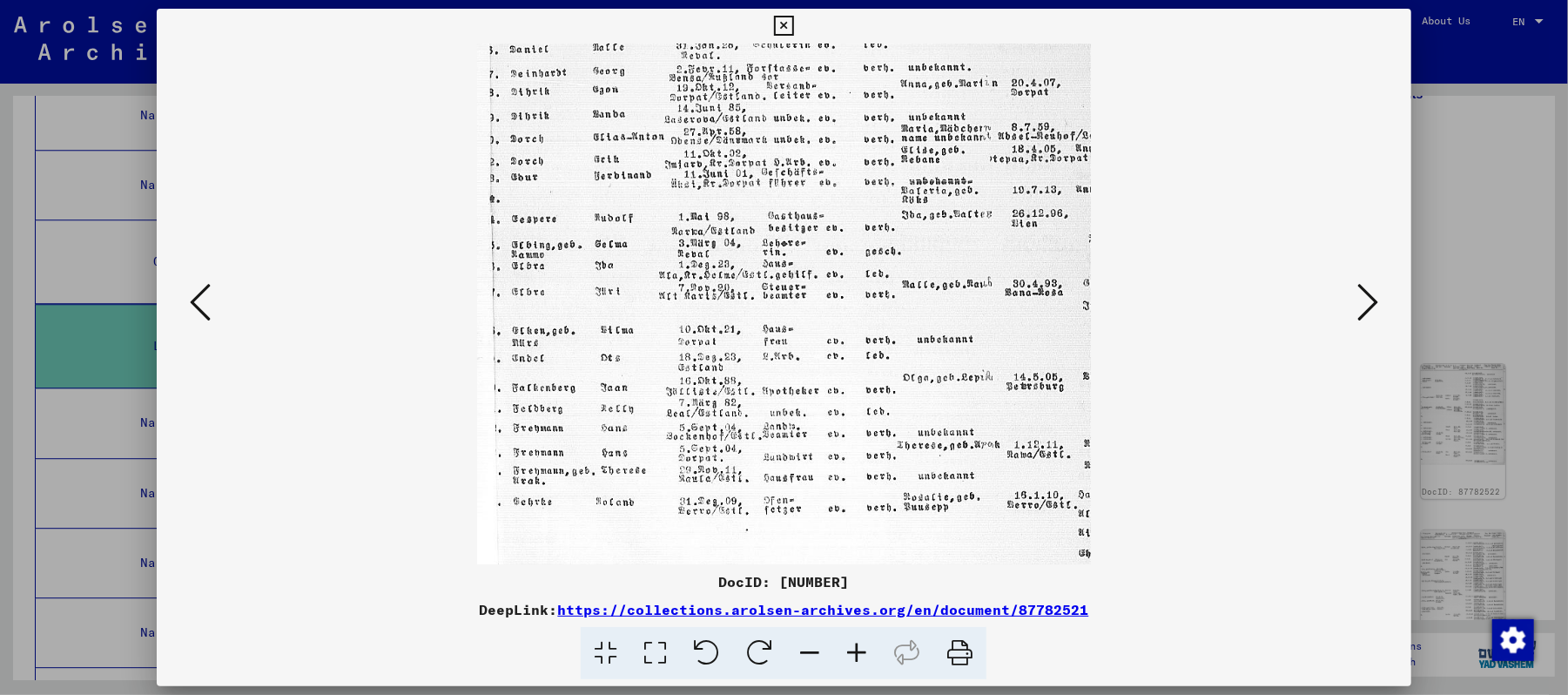 drag, startPoint x: 782, startPoint y: 534, endPoint x: 802, endPoint y: 422, distance: 113.7717 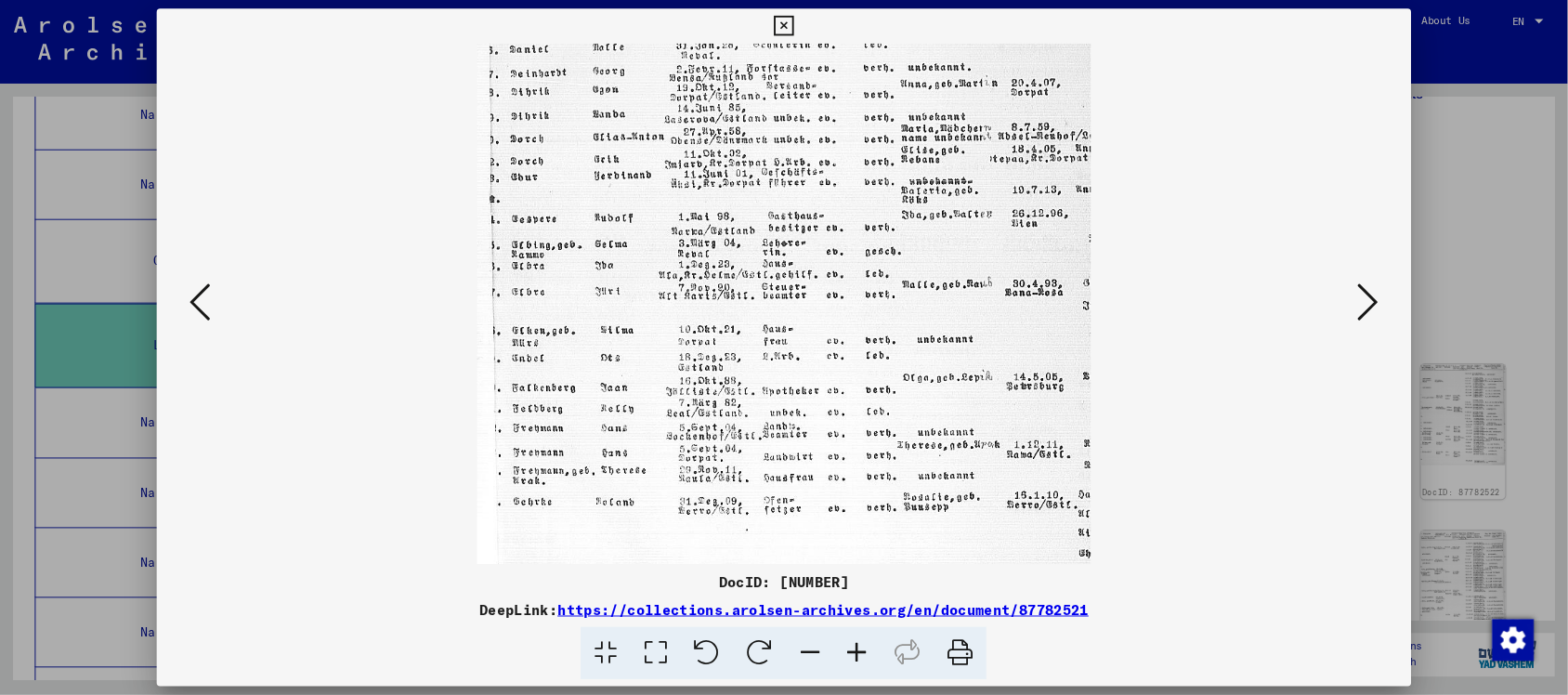 scroll, scrollTop: 0, scrollLeft: 0, axis: both 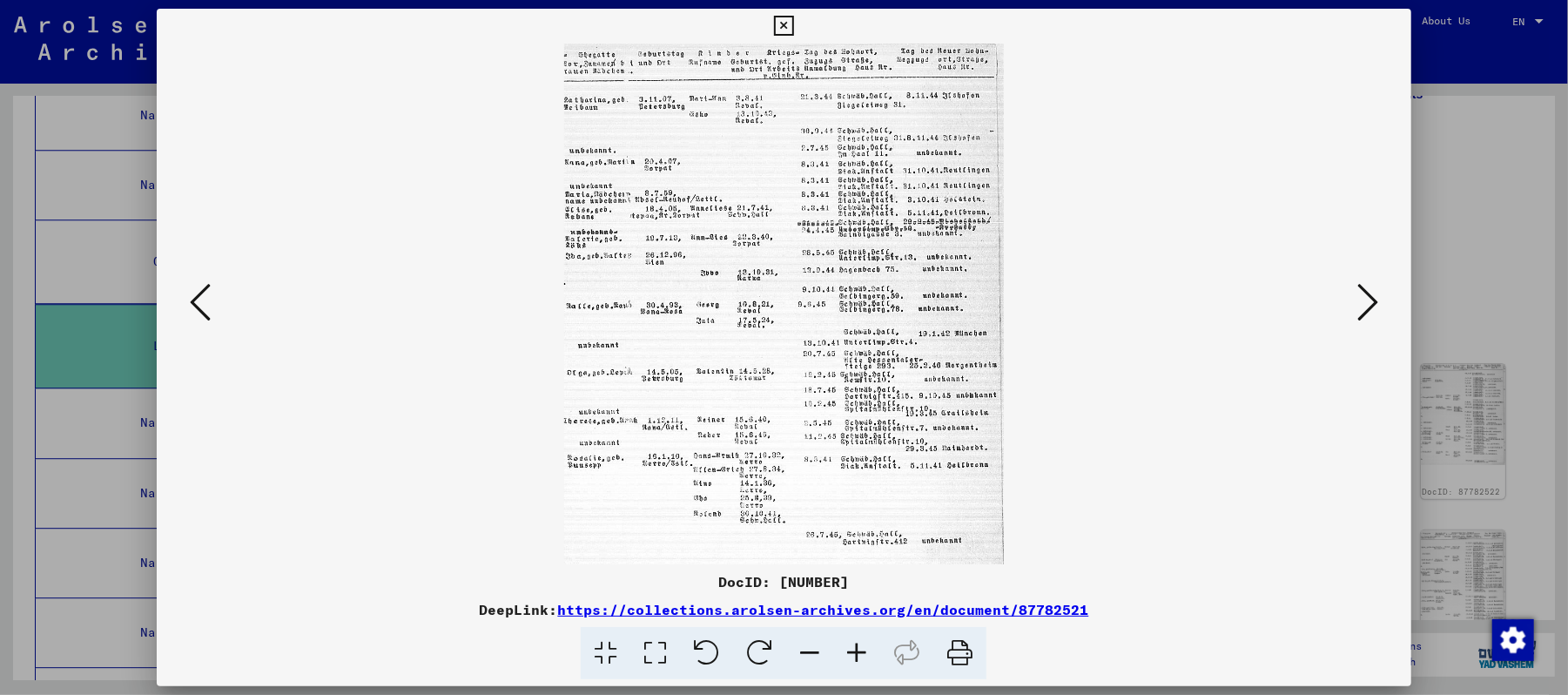 click at bounding box center (1368, 302) 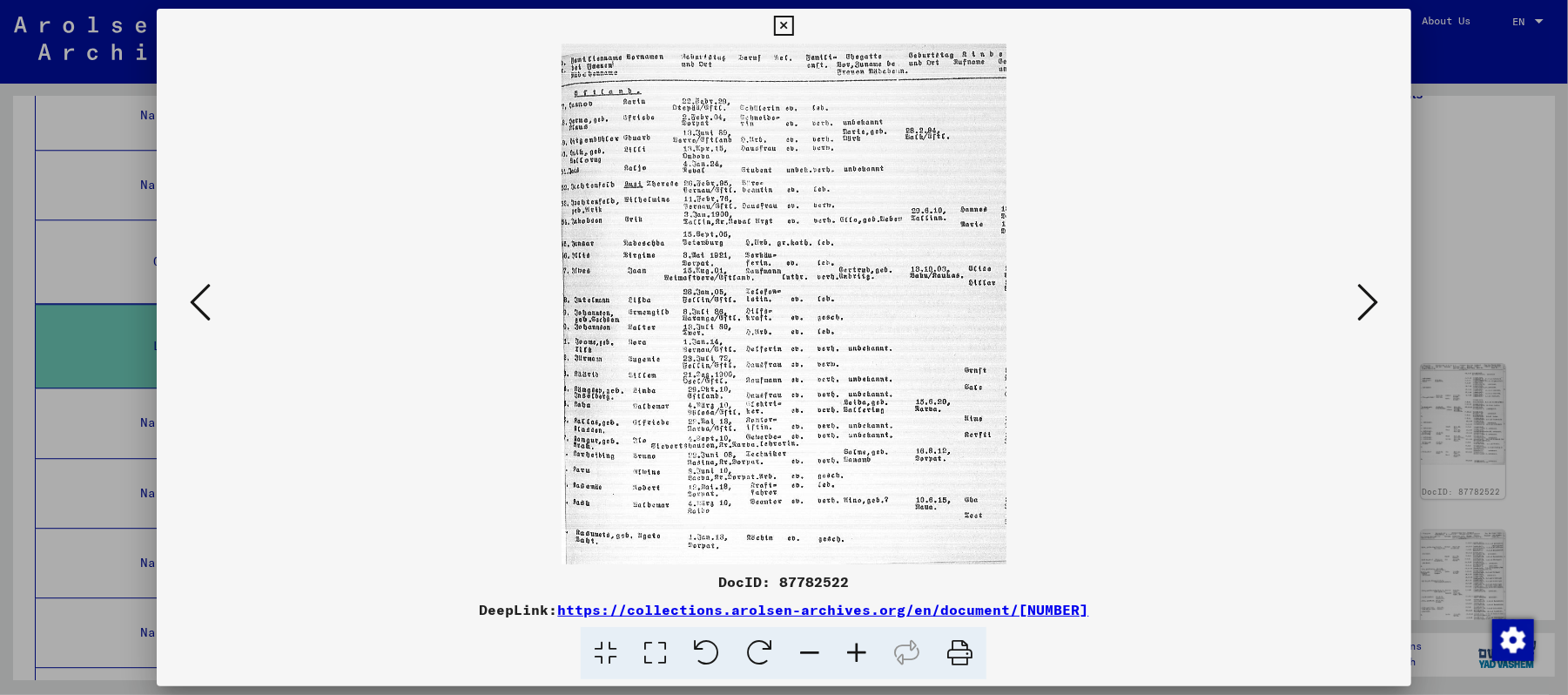 type 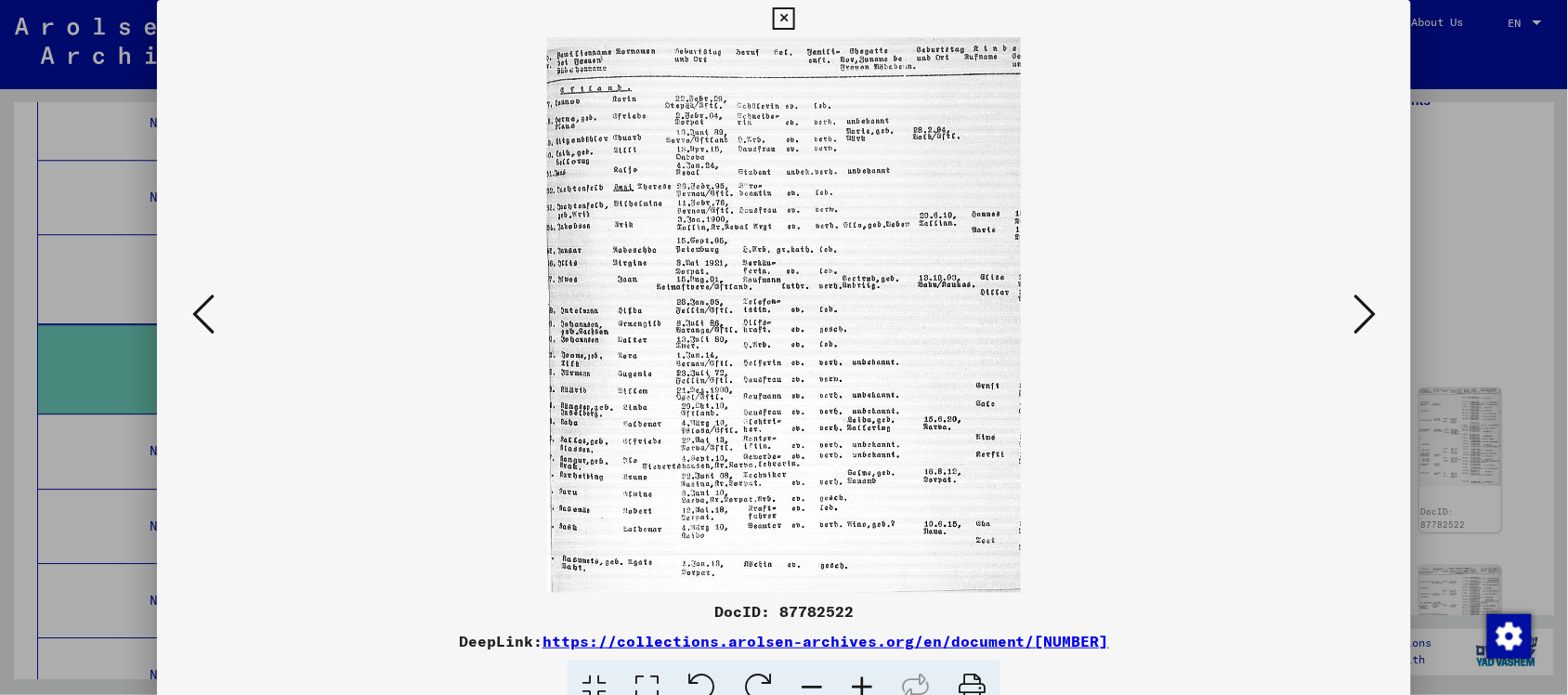 scroll, scrollTop: 3594, scrollLeft: 0, axis: vertical 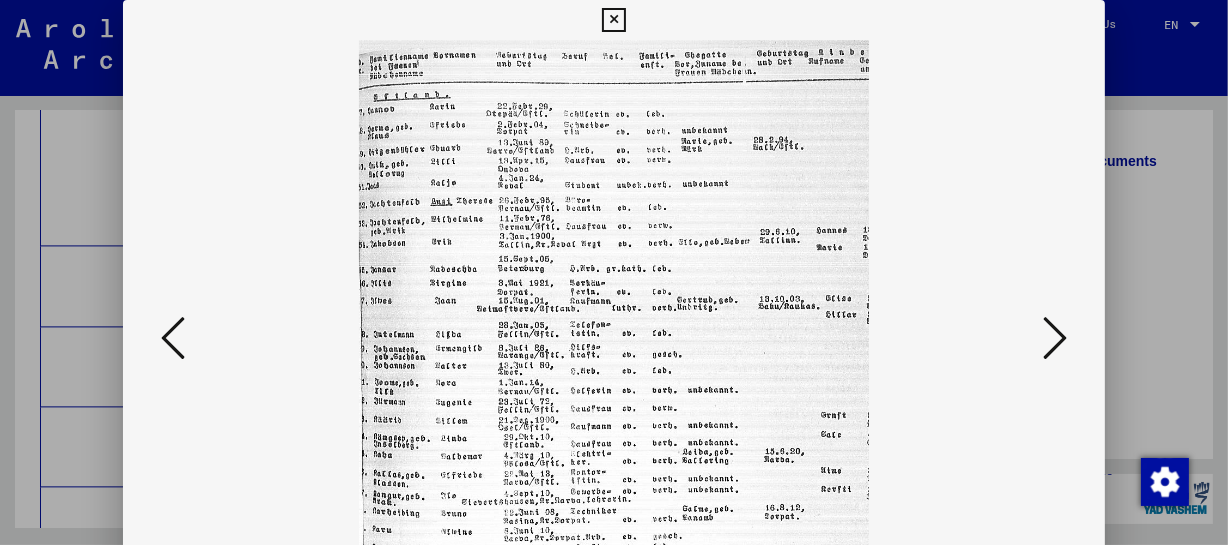 drag, startPoint x: 487, startPoint y: 420, endPoint x: 504, endPoint y: 380, distance: 43.462627 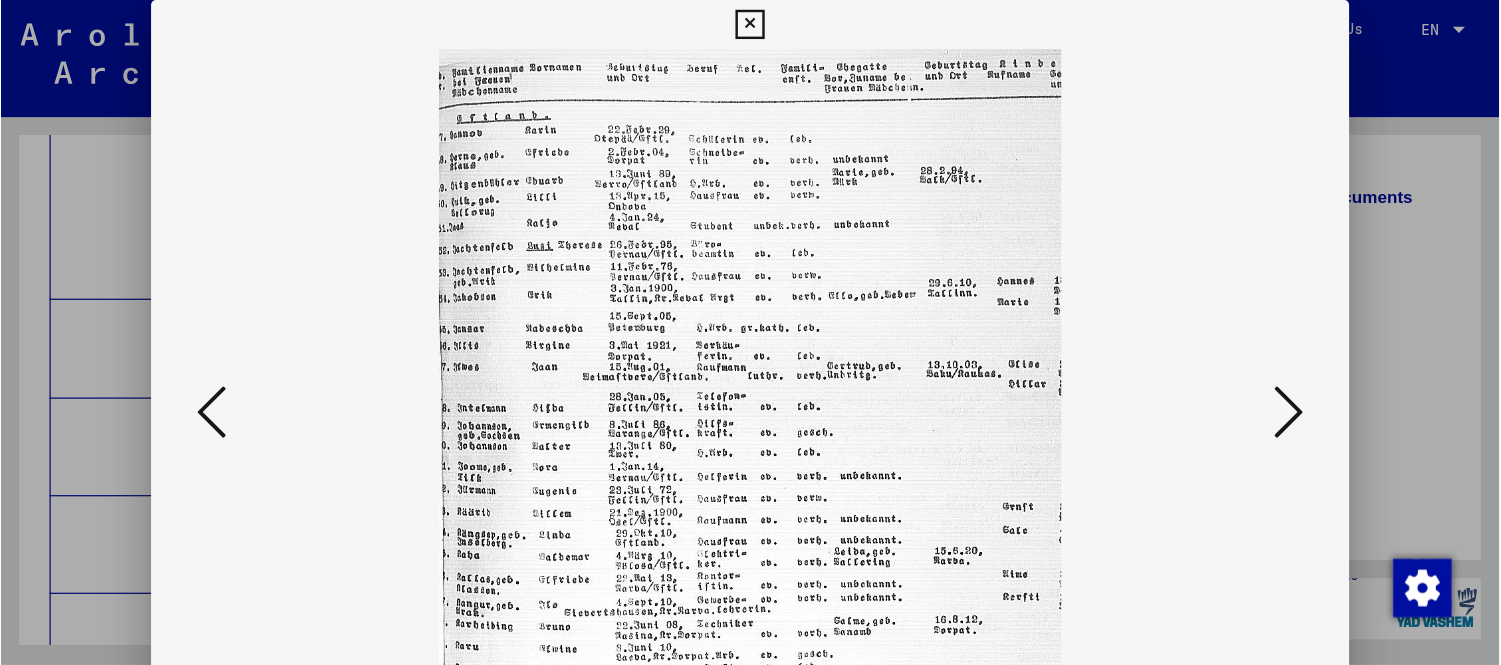 scroll, scrollTop: 3868, scrollLeft: 0, axis: vertical 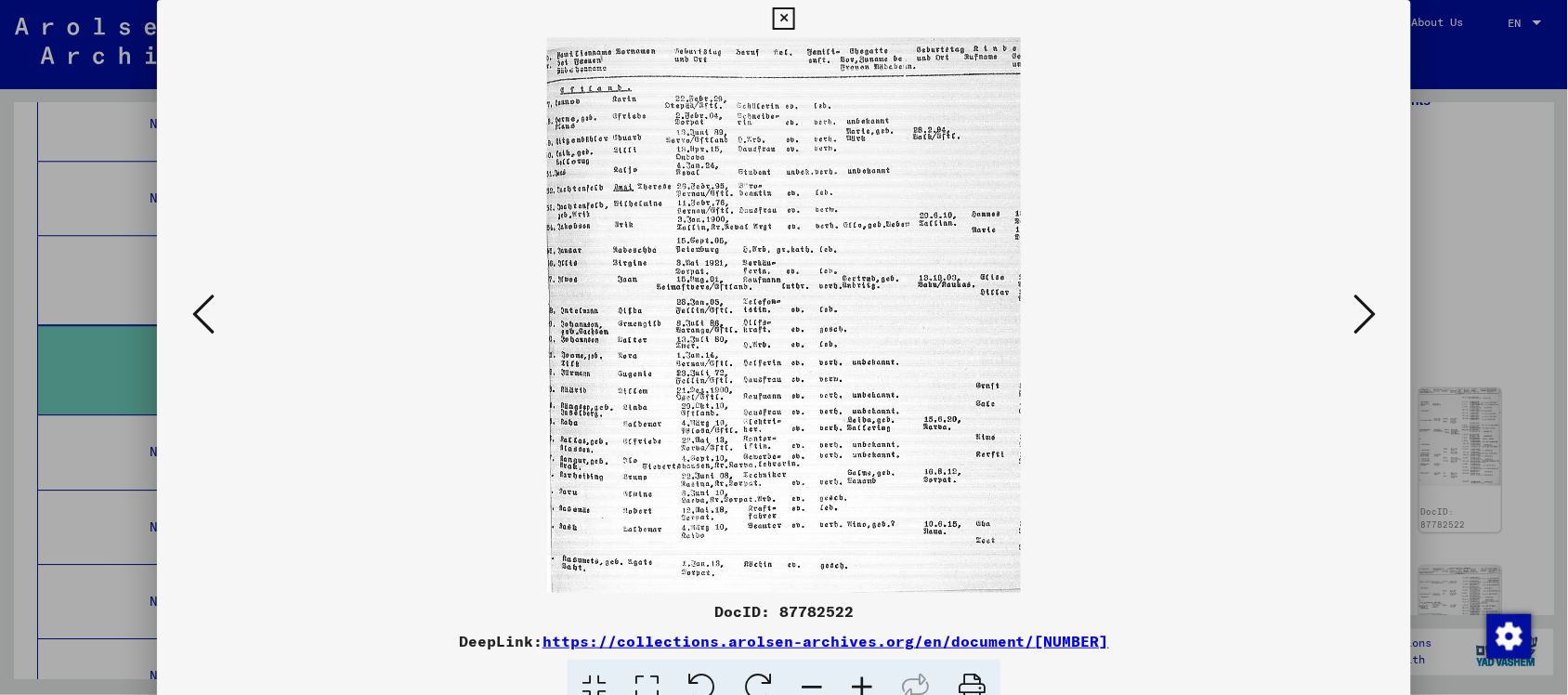 click at bounding box center [862, 688] 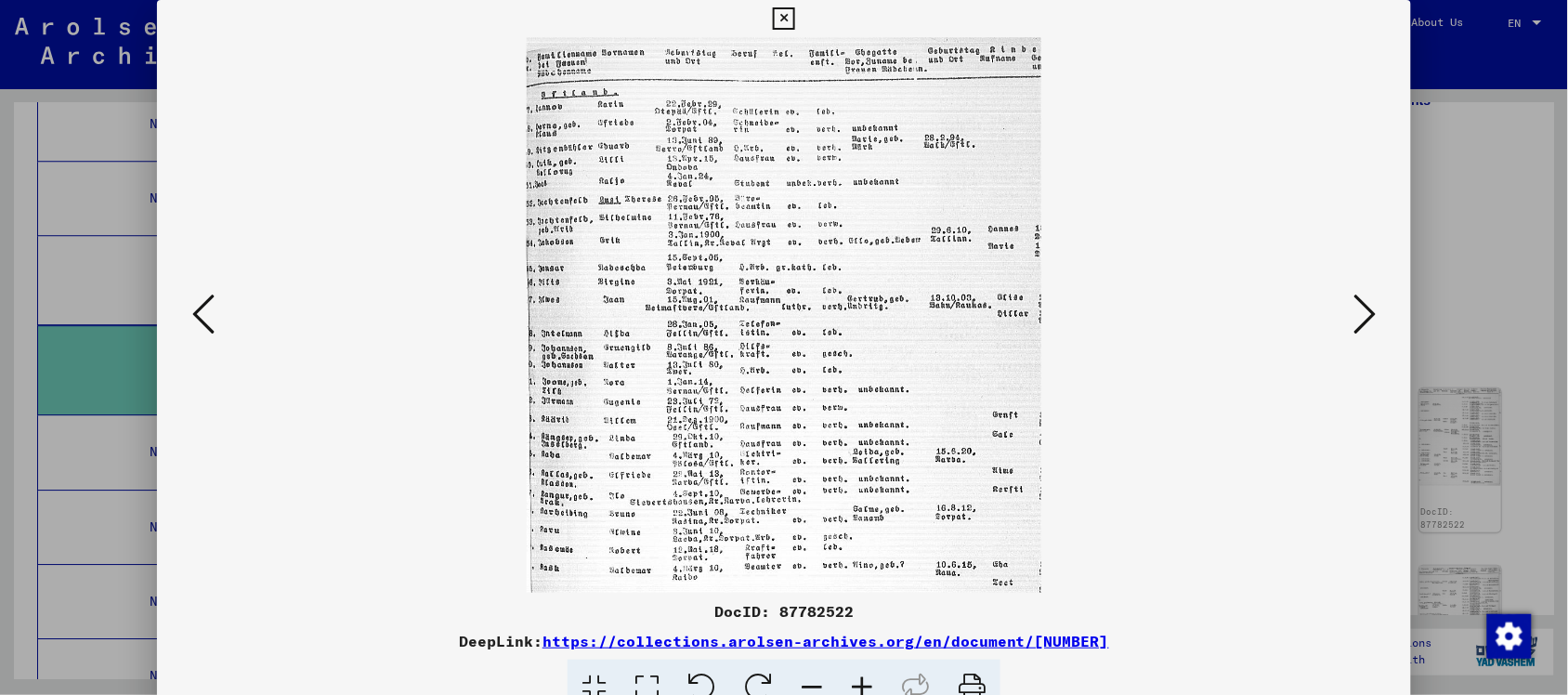 click at bounding box center [862, 688] 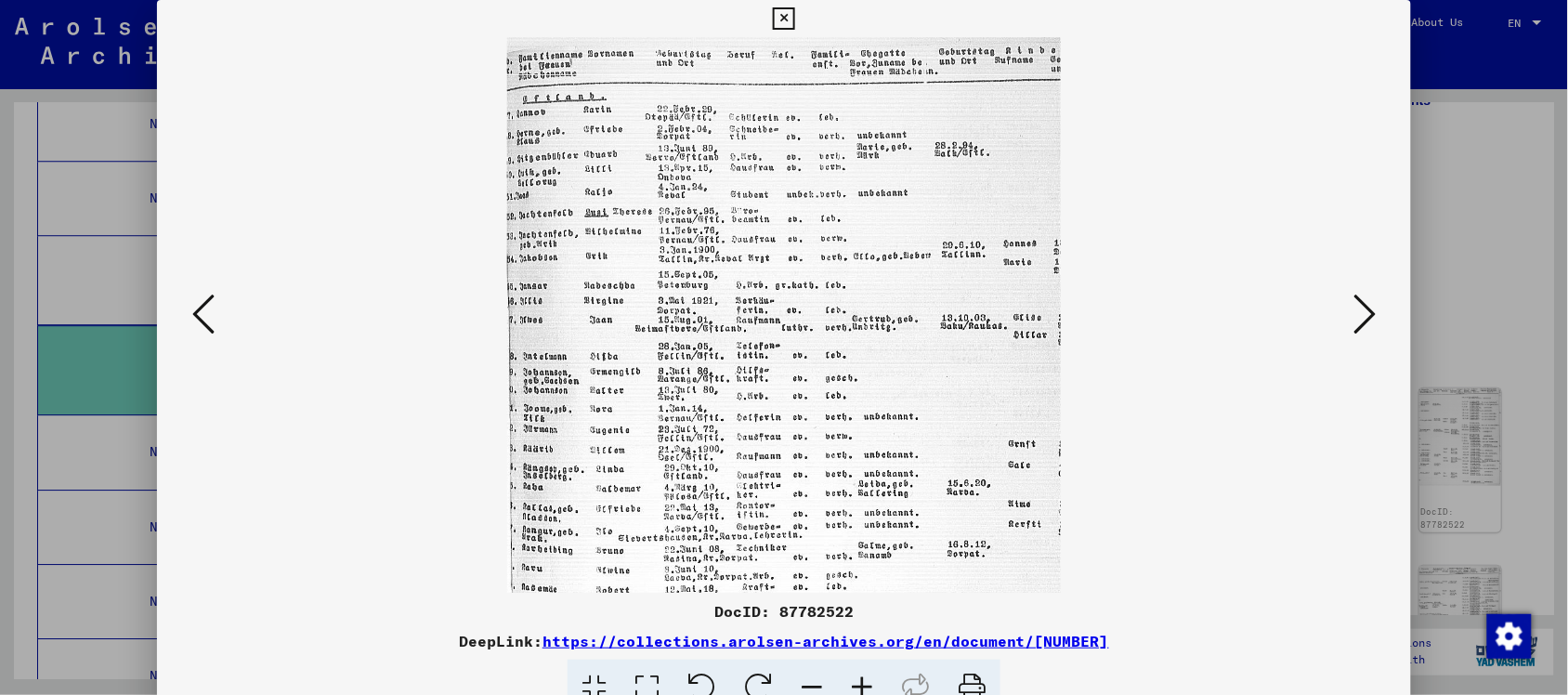 click at bounding box center [862, 688] 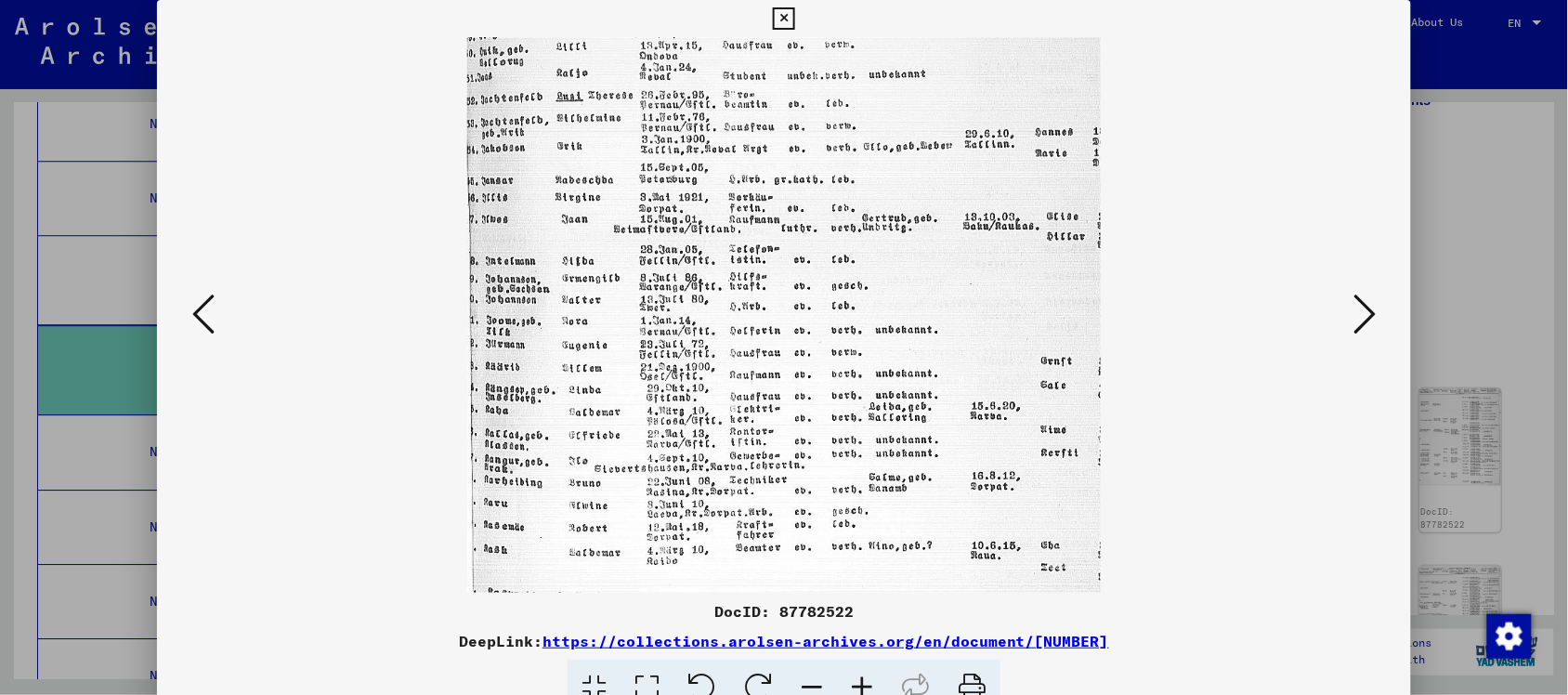 scroll, scrollTop: 186, scrollLeft: 0, axis: vertical 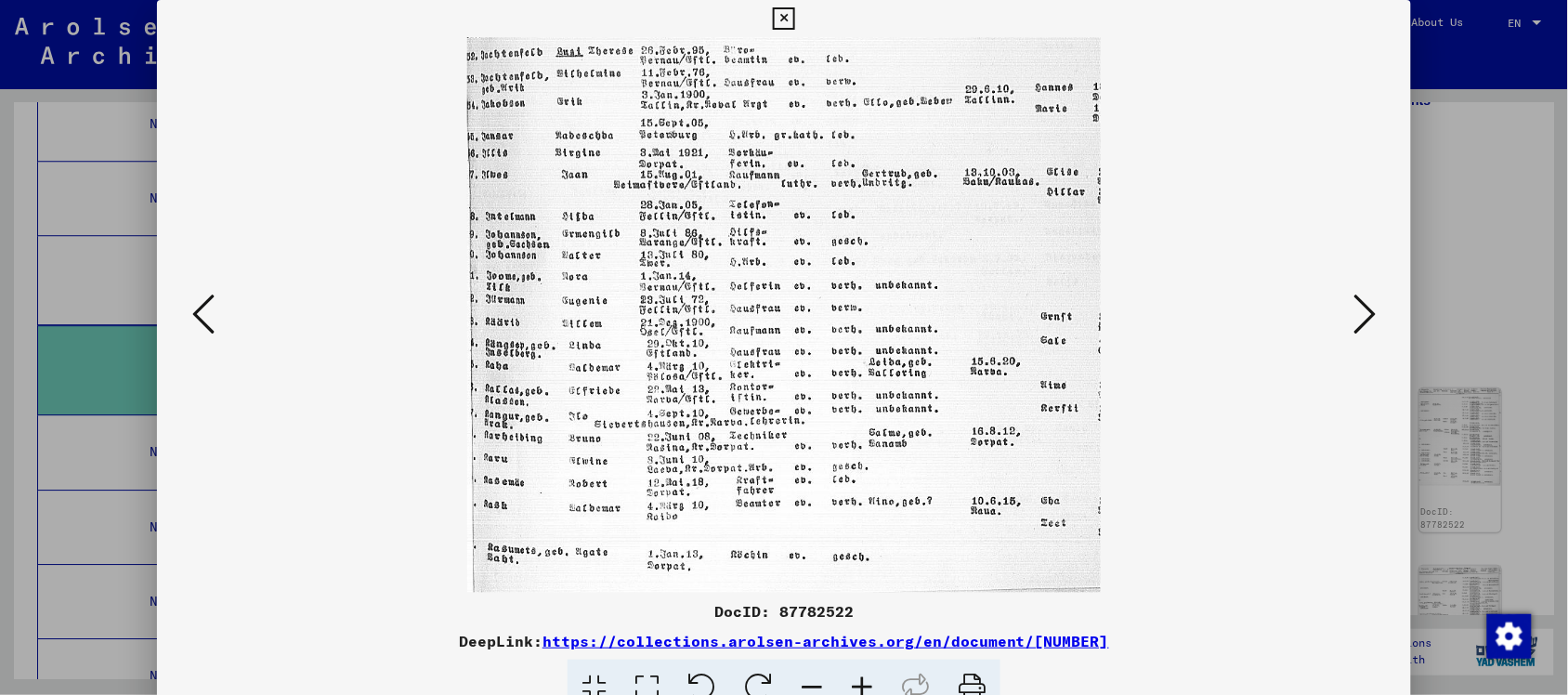 drag, startPoint x: 827, startPoint y: 531, endPoint x: 822, endPoint y: 195, distance: 336.0372 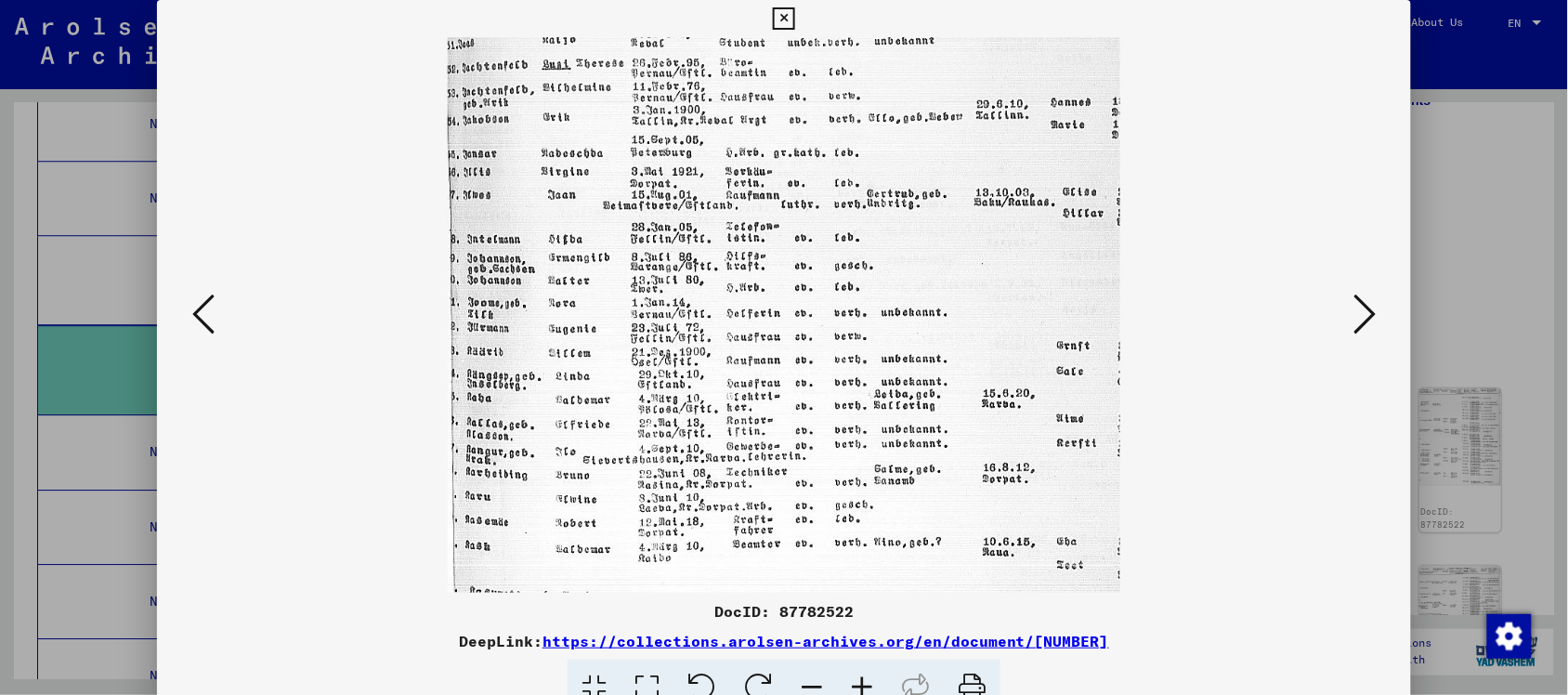click at bounding box center (862, 688) 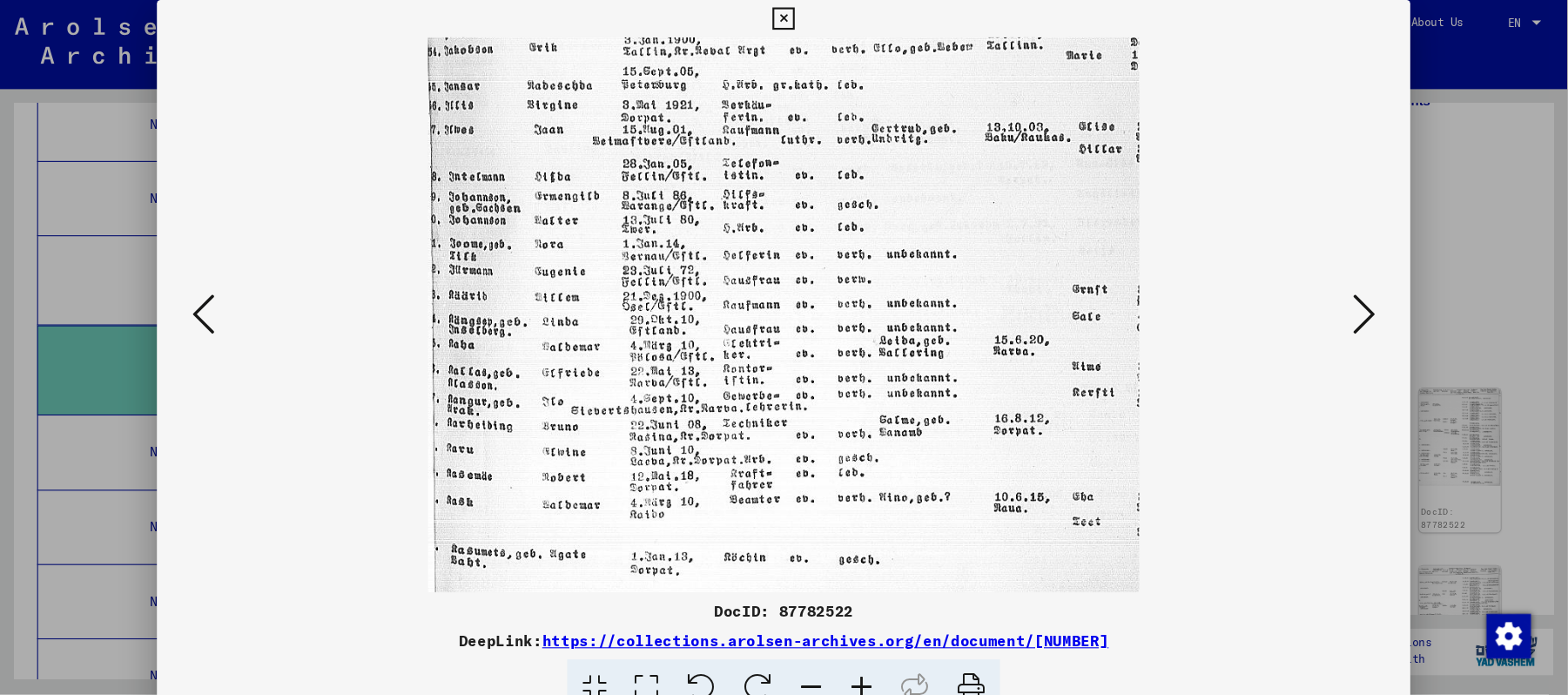 scroll, scrollTop: 261, scrollLeft: 0, axis: vertical 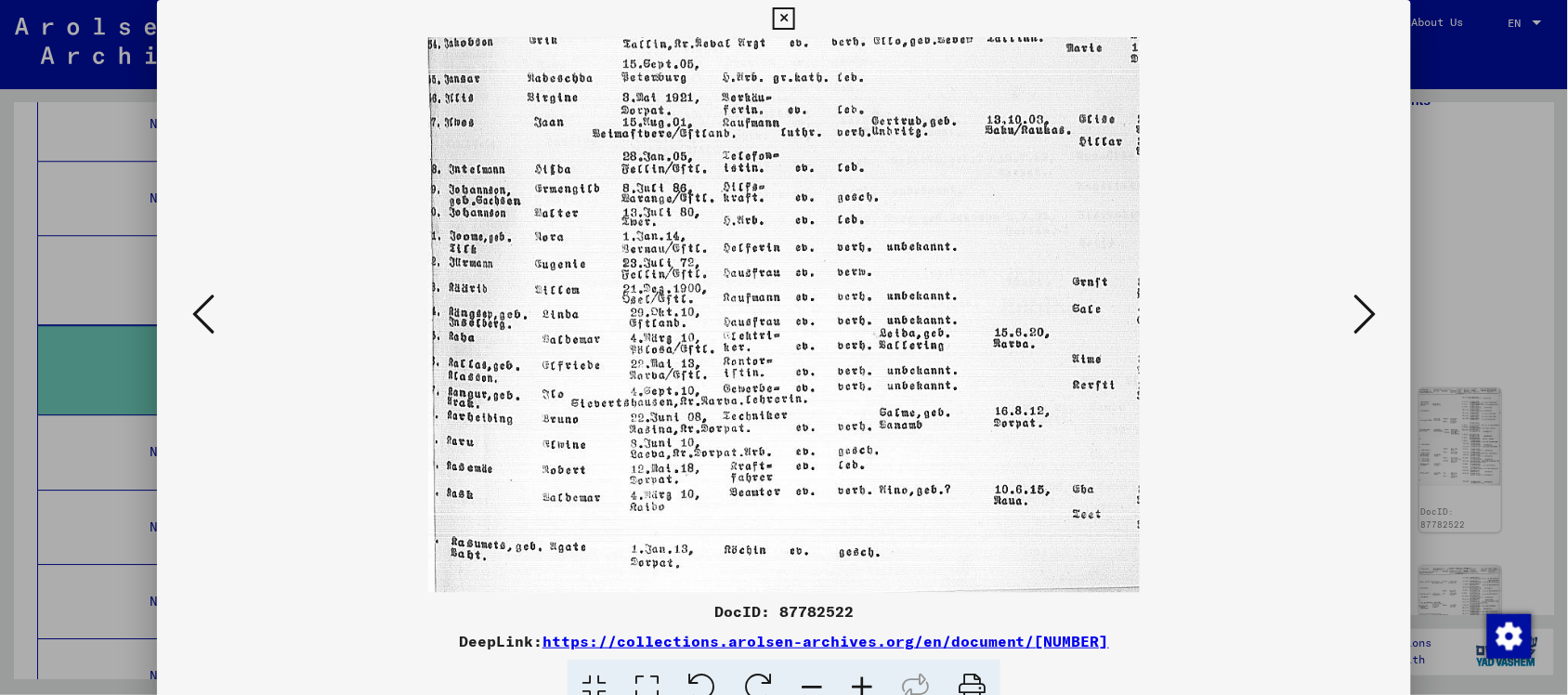 drag, startPoint x: 806, startPoint y: 521, endPoint x: 805, endPoint y: 400, distance: 121.00413 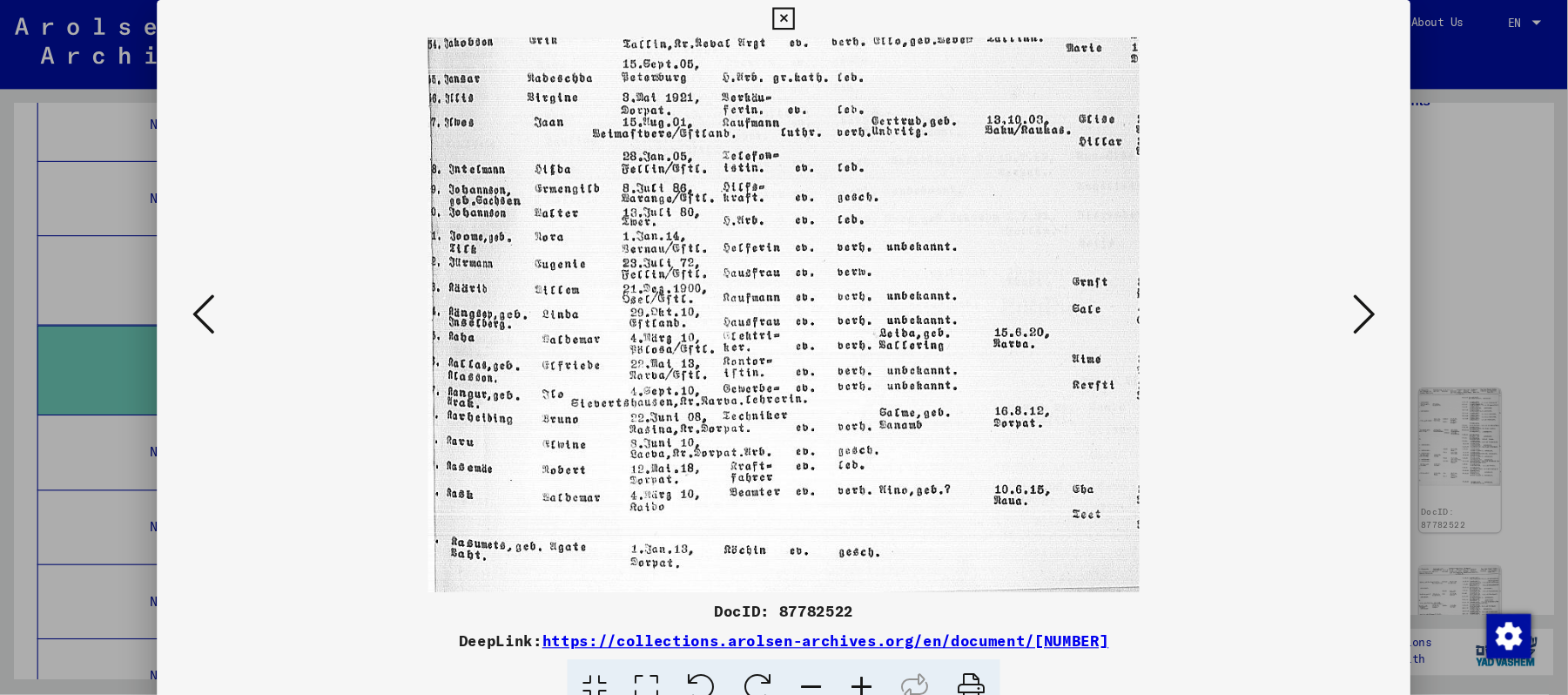 scroll, scrollTop: 3370, scrollLeft: 0, axis: vertical 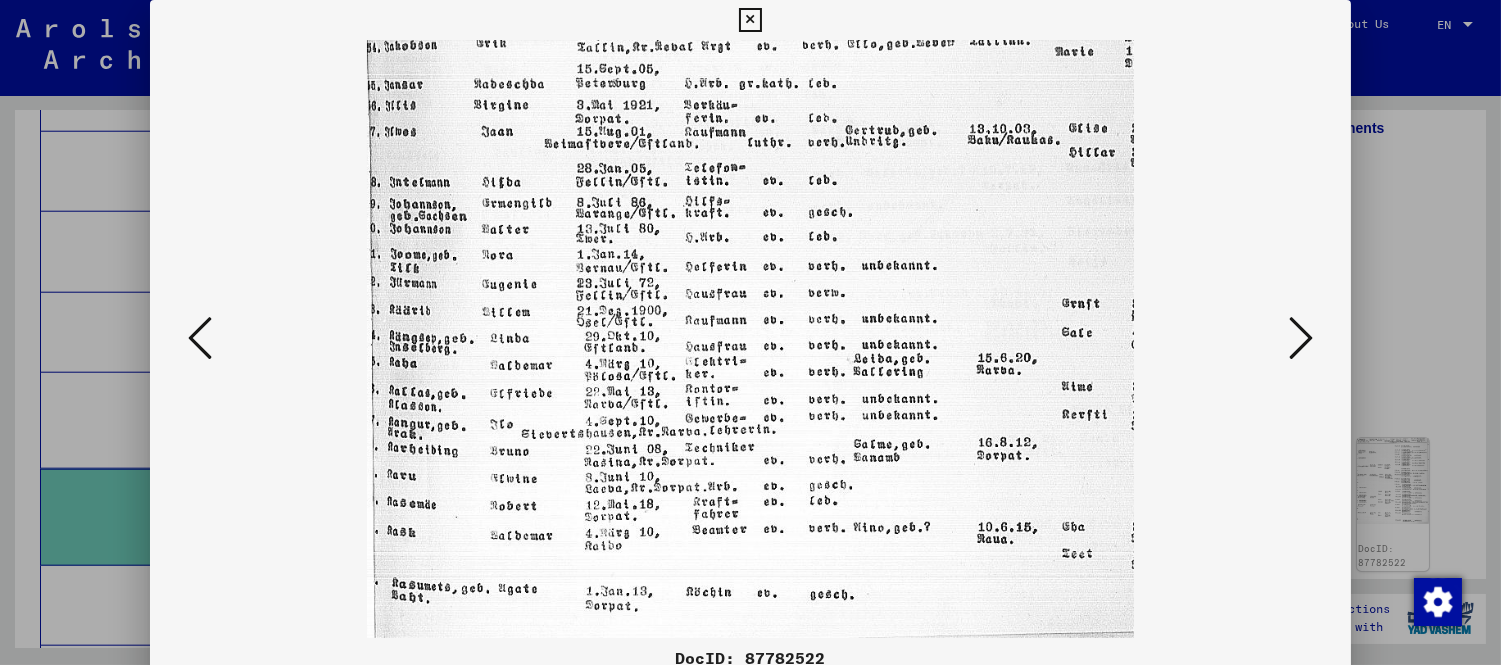 click at bounding box center (1301, 338) 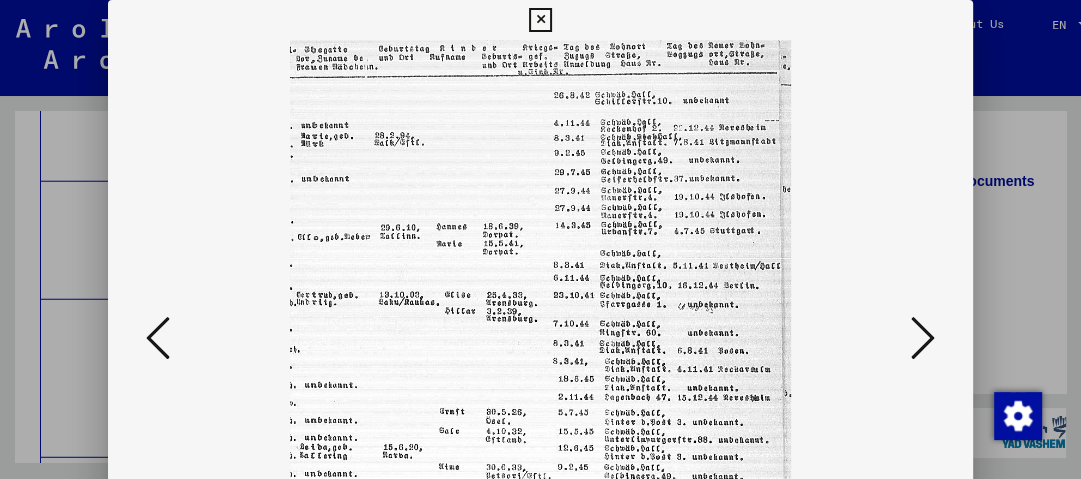 drag, startPoint x: 824, startPoint y: 387, endPoint x: 815, endPoint y: 301, distance: 86.46965 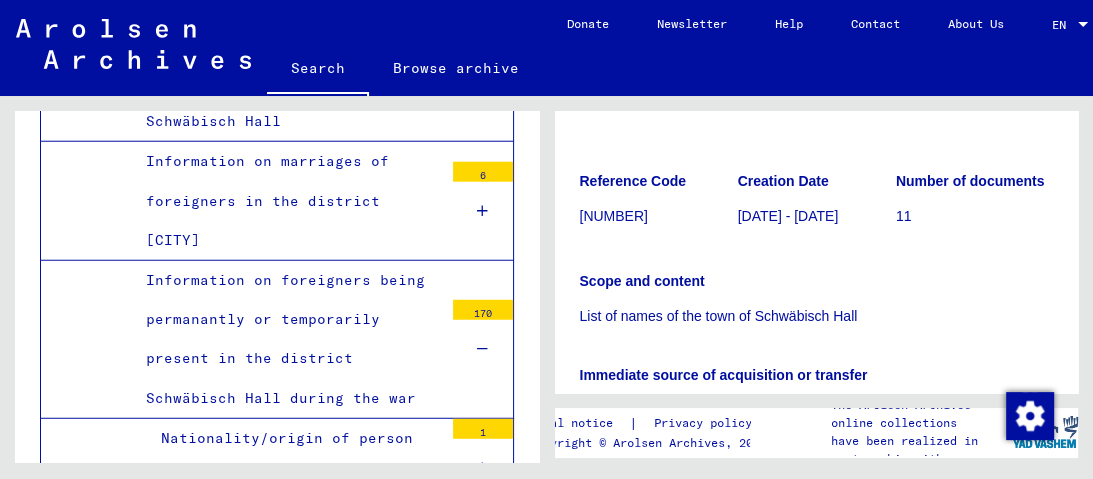 scroll, scrollTop: 348, scrollLeft: 0, axis: vertical 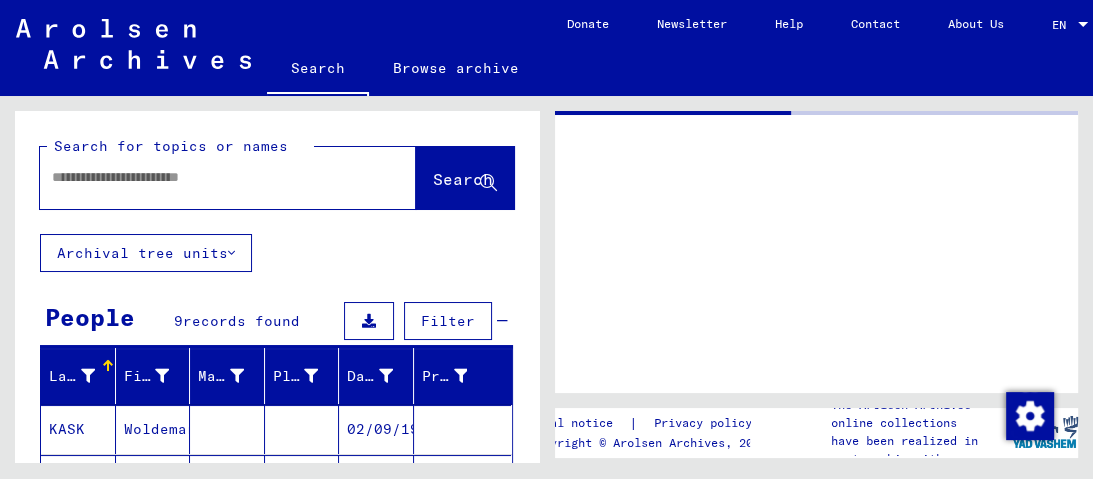 type on "********" 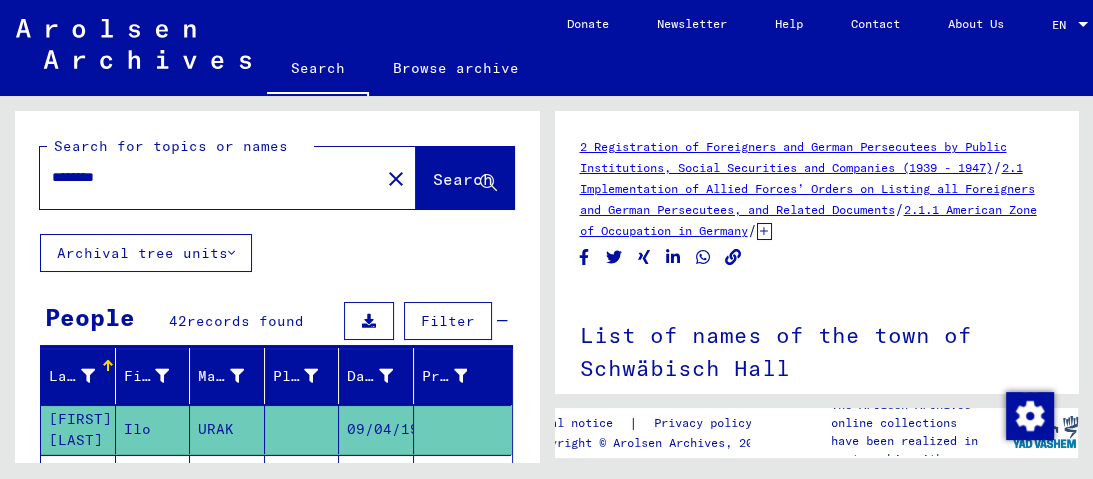 scroll, scrollTop: 0, scrollLeft: 0, axis: both 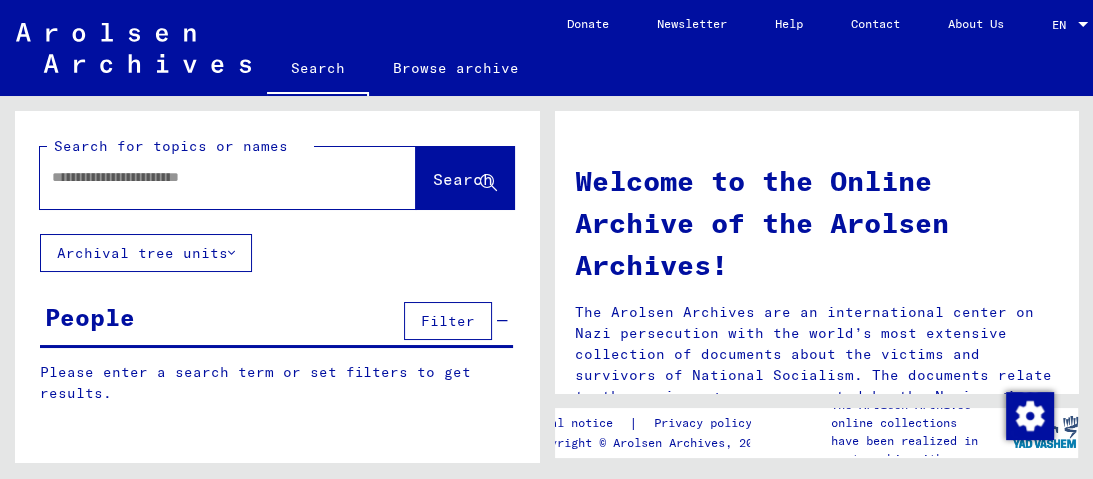 click at bounding box center [204, 177] 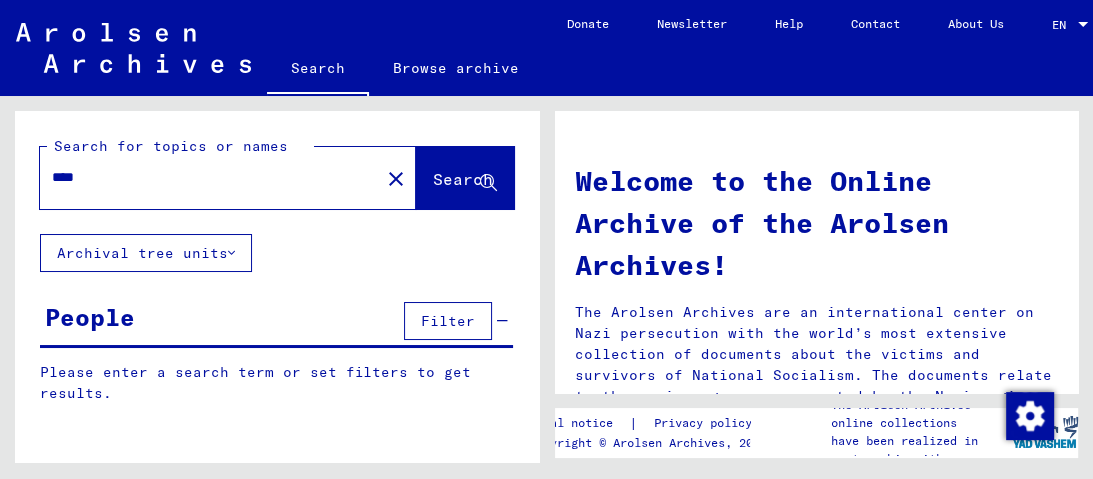 type on "****" 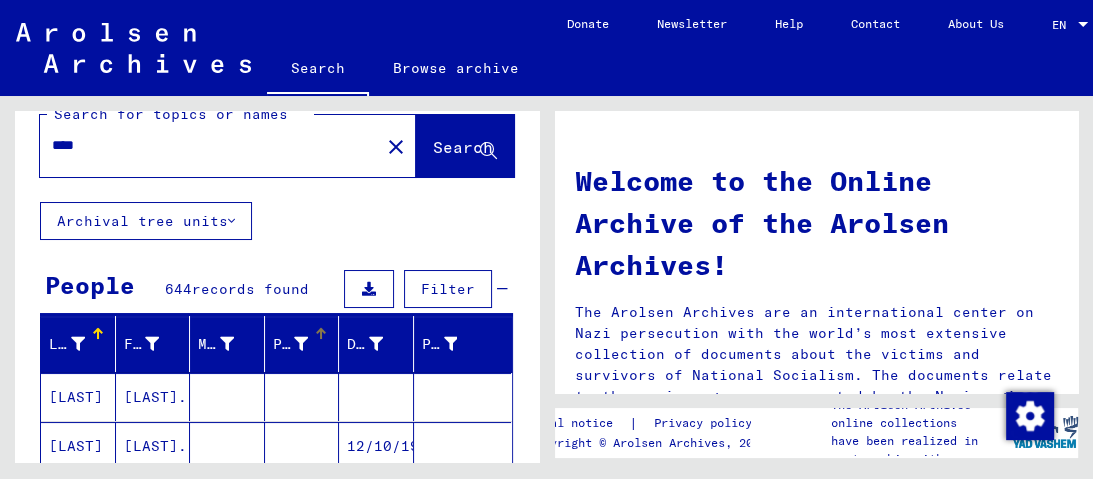 scroll, scrollTop: 0, scrollLeft: 0, axis: both 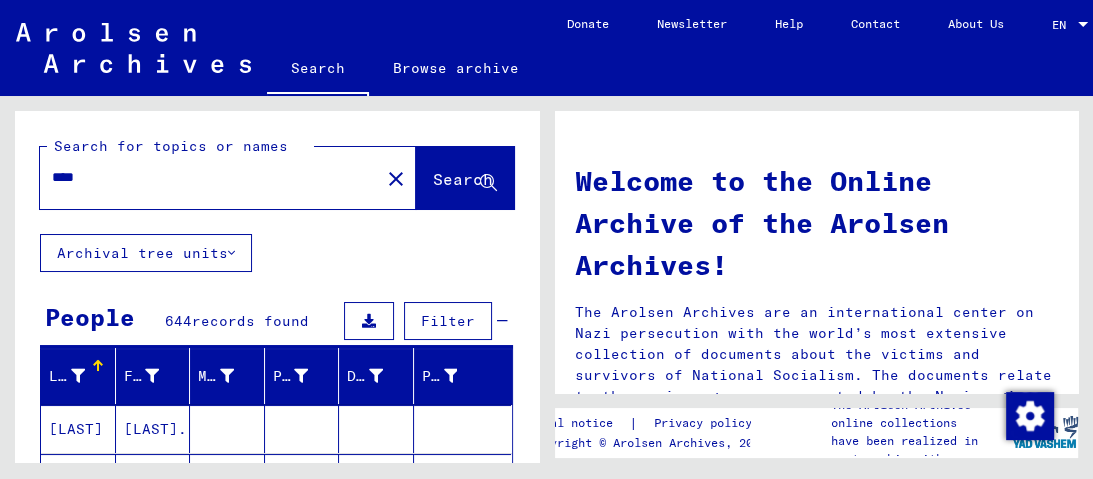 drag, startPoint x: 150, startPoint y: 188, endPoint x: 40, endPoint y: 170, distance: 111.463 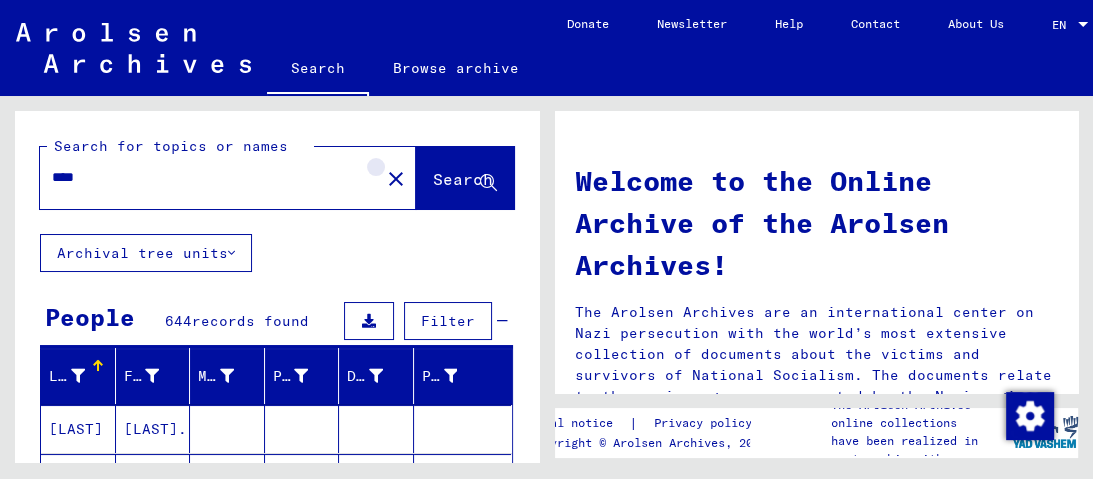 click on "close" 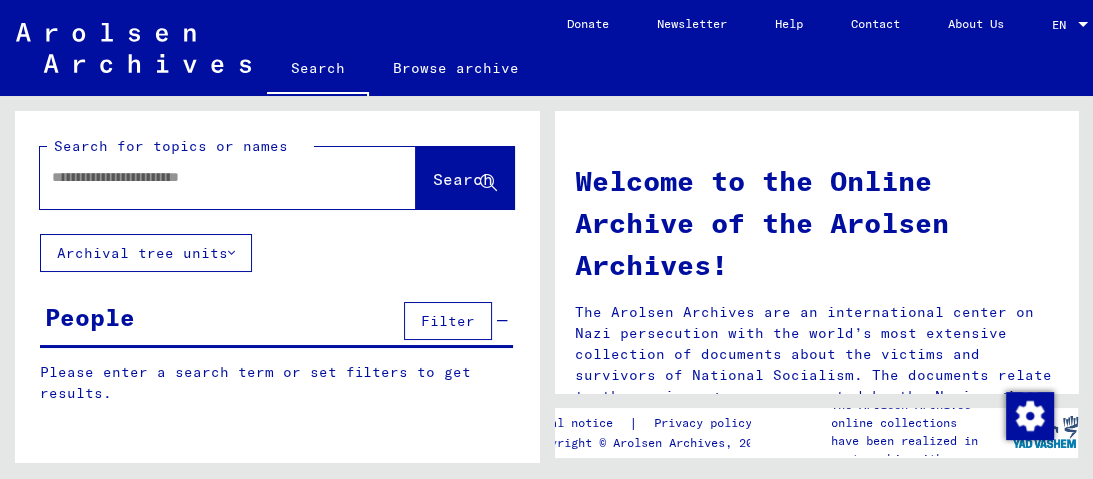 click at bounding box center (204, 177) 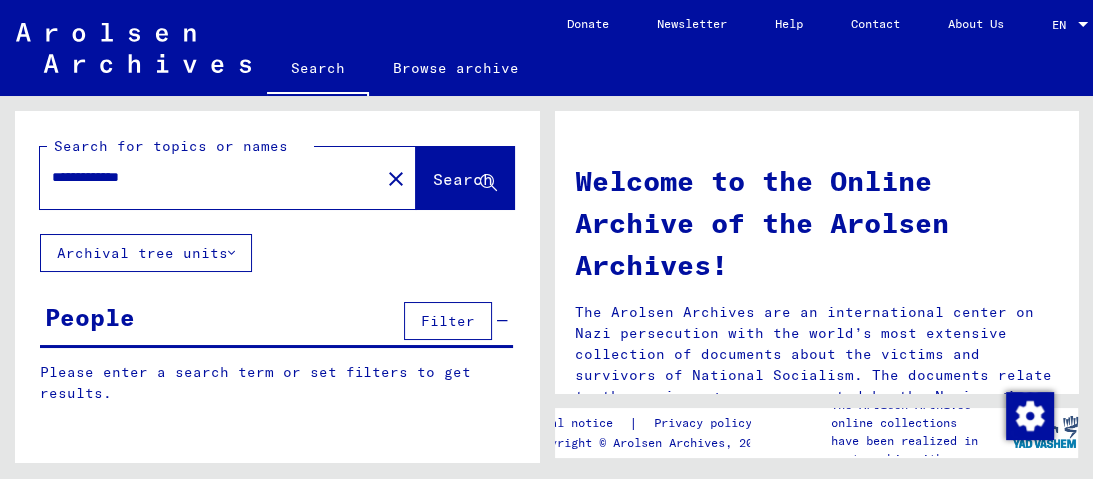 type on "**********" 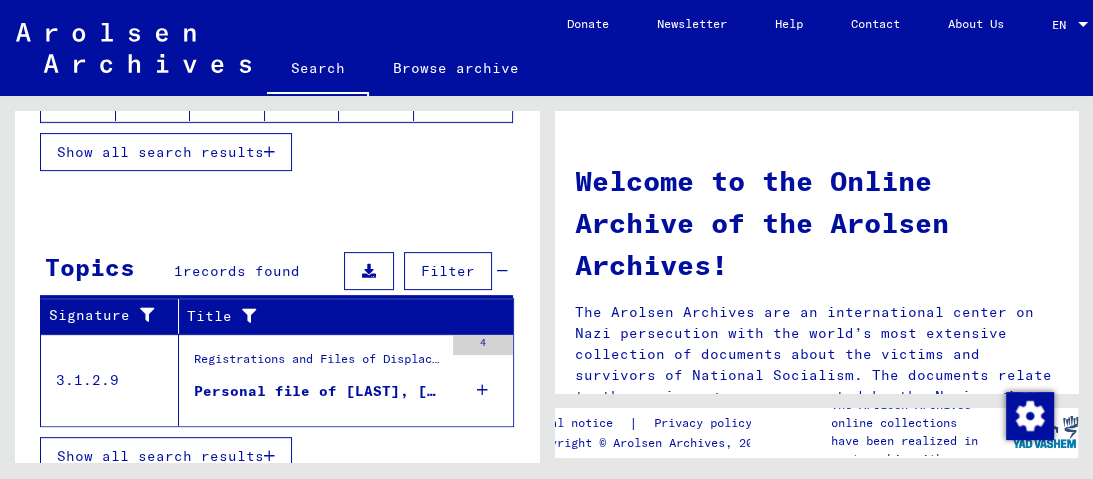 scroll, scrollTop: 545, scrollLeft: 0, axis: vertical 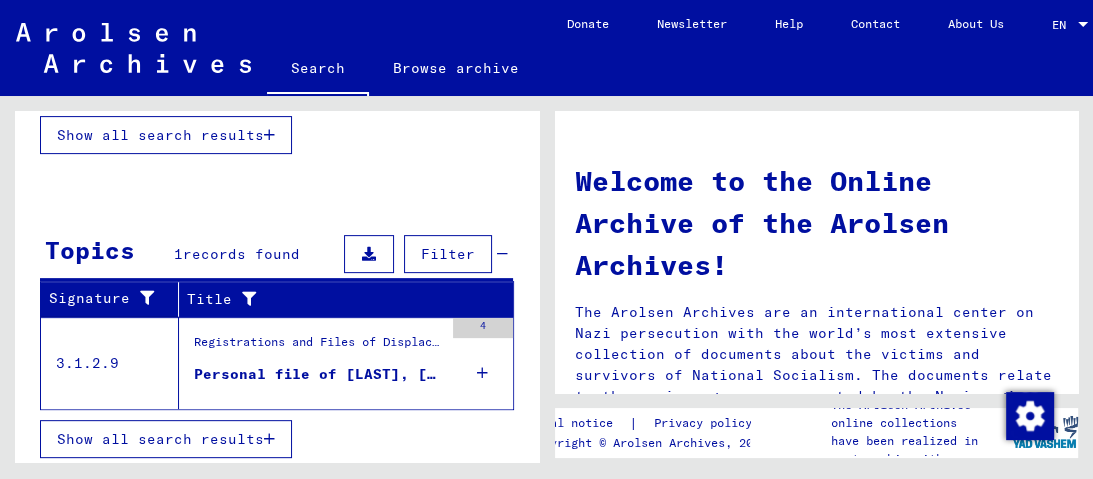 click on "Show all search results" at bounding box center [160, 439] 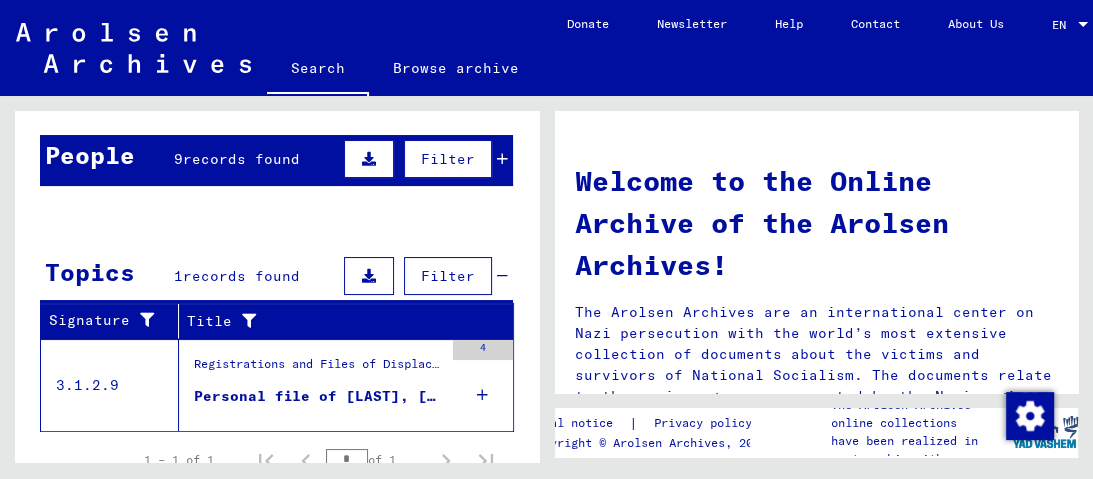 scroll, scrollTop: 242, scrollLeft: 0, axis: vertical 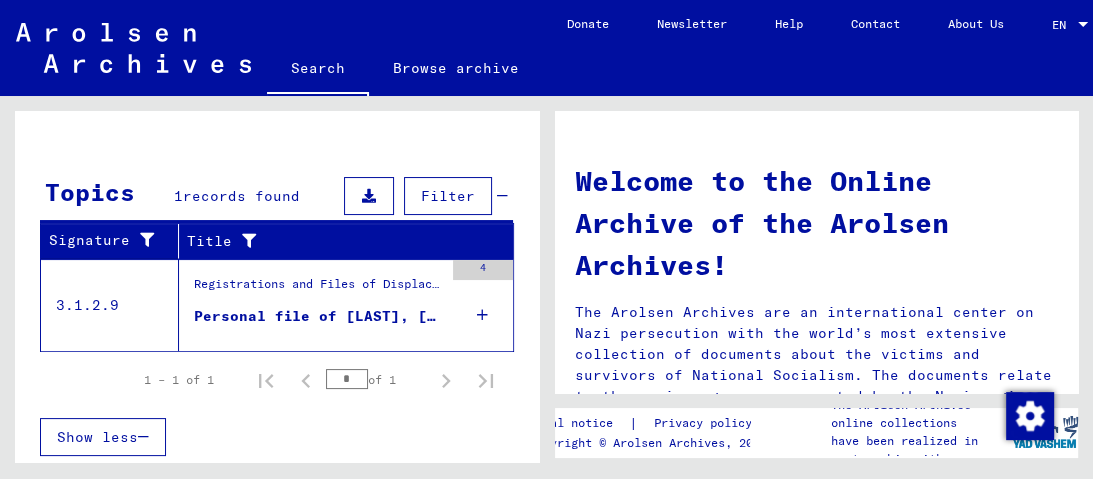 click on "Personal file of [LAST], [FIRST], born on [DATE]" at bounding box center (318, 316) 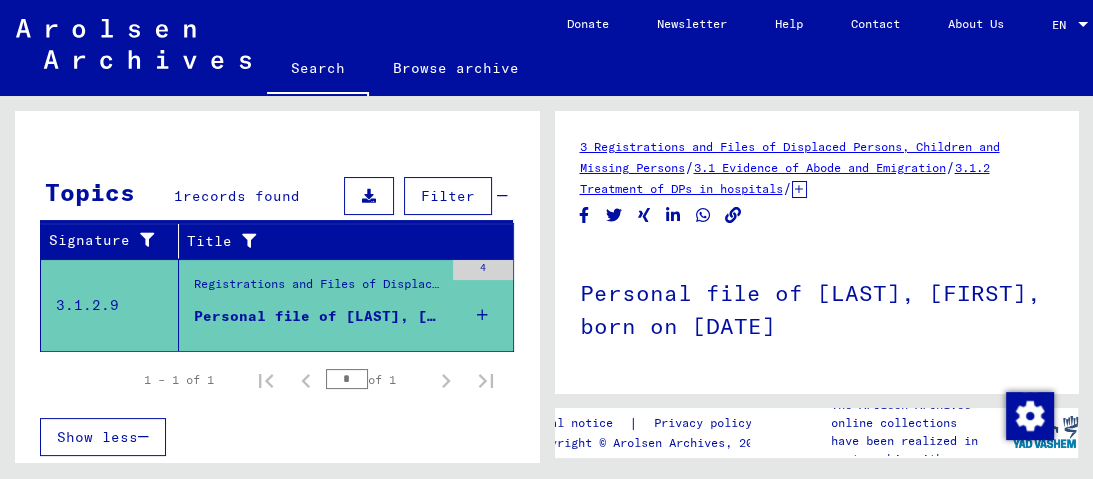 scroll, scrollTop: 0, scrollLeft: 0, axis: both 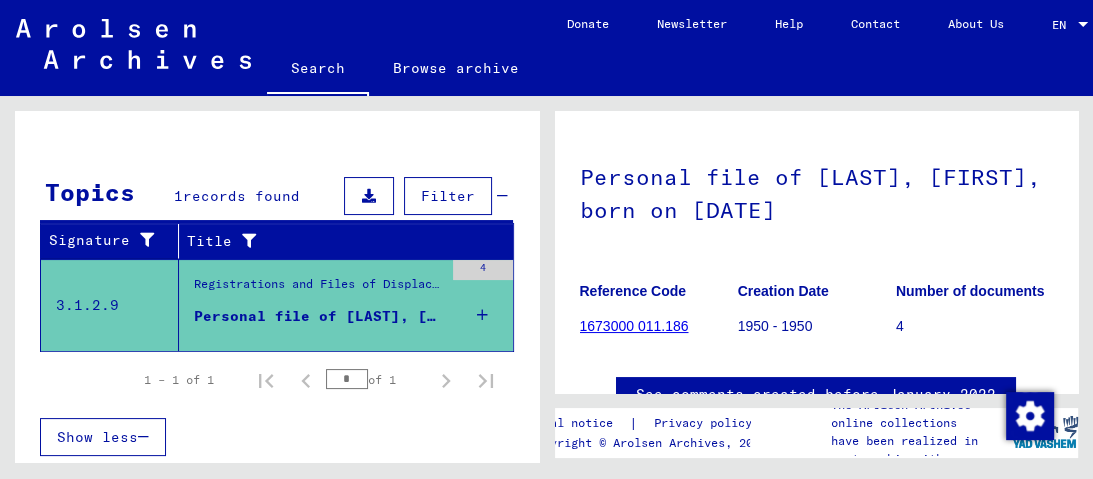 click on "1673000 011.186" 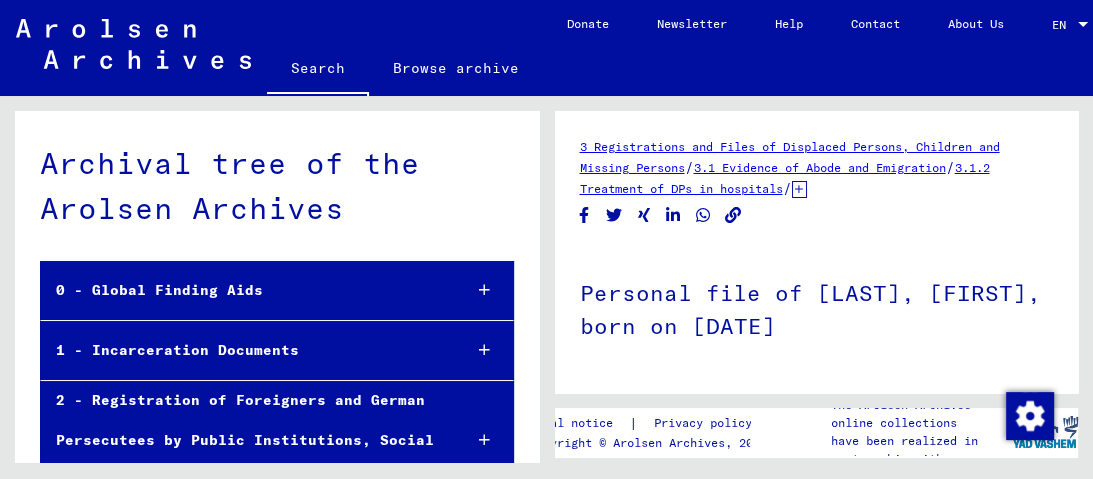 scroll, scrollTop: 21811, scrollLeft: 0, axis: vertical 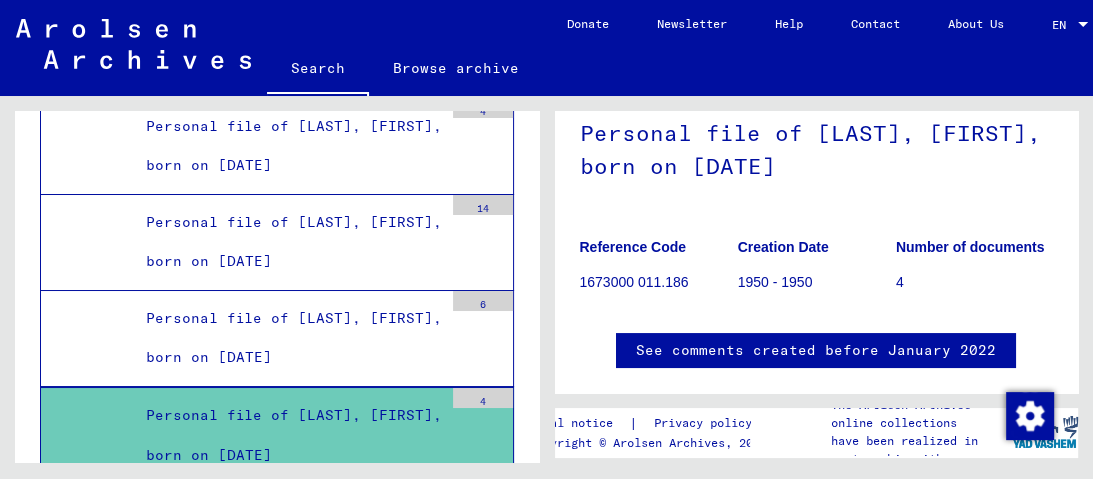 click on "See comments created before January 2022" 